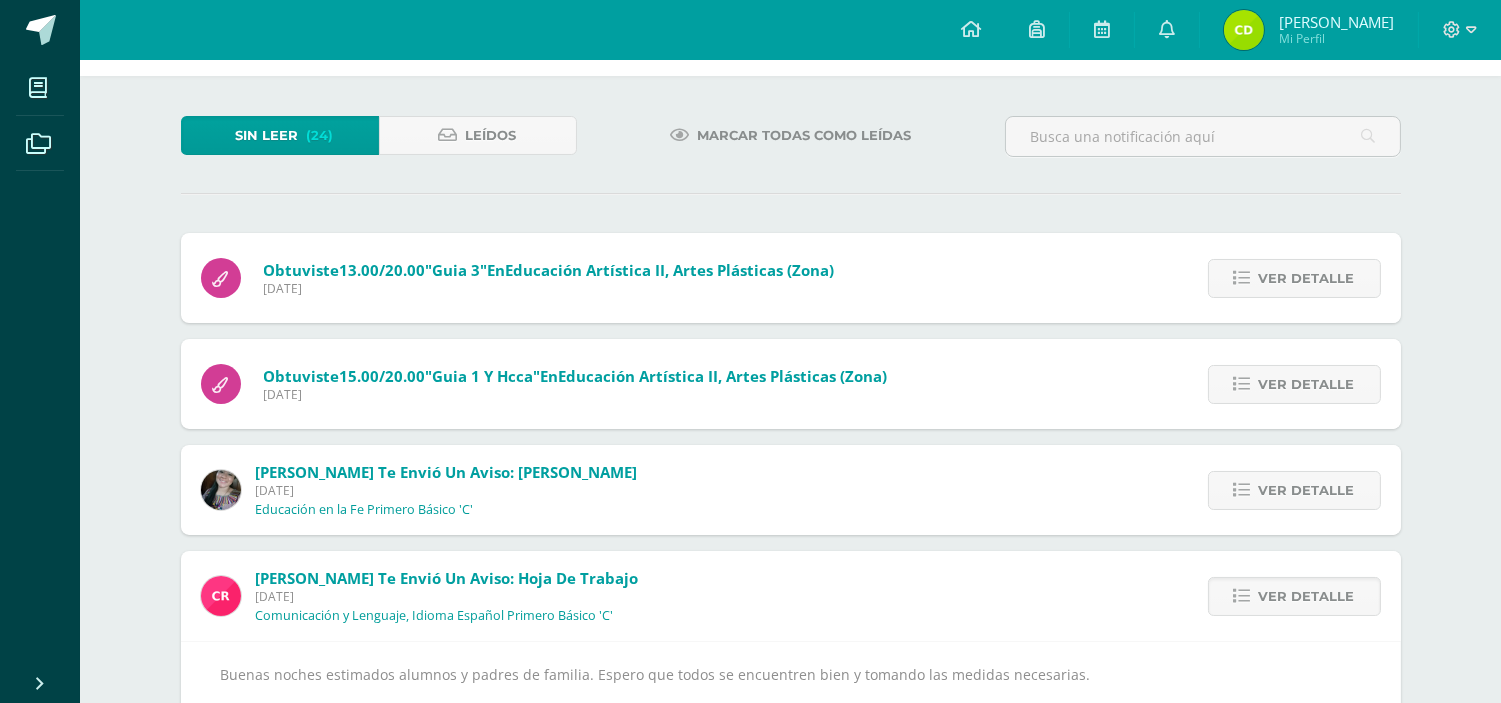 scroll, scrollTop: 111, scrollLeft: 0, axis: vertical 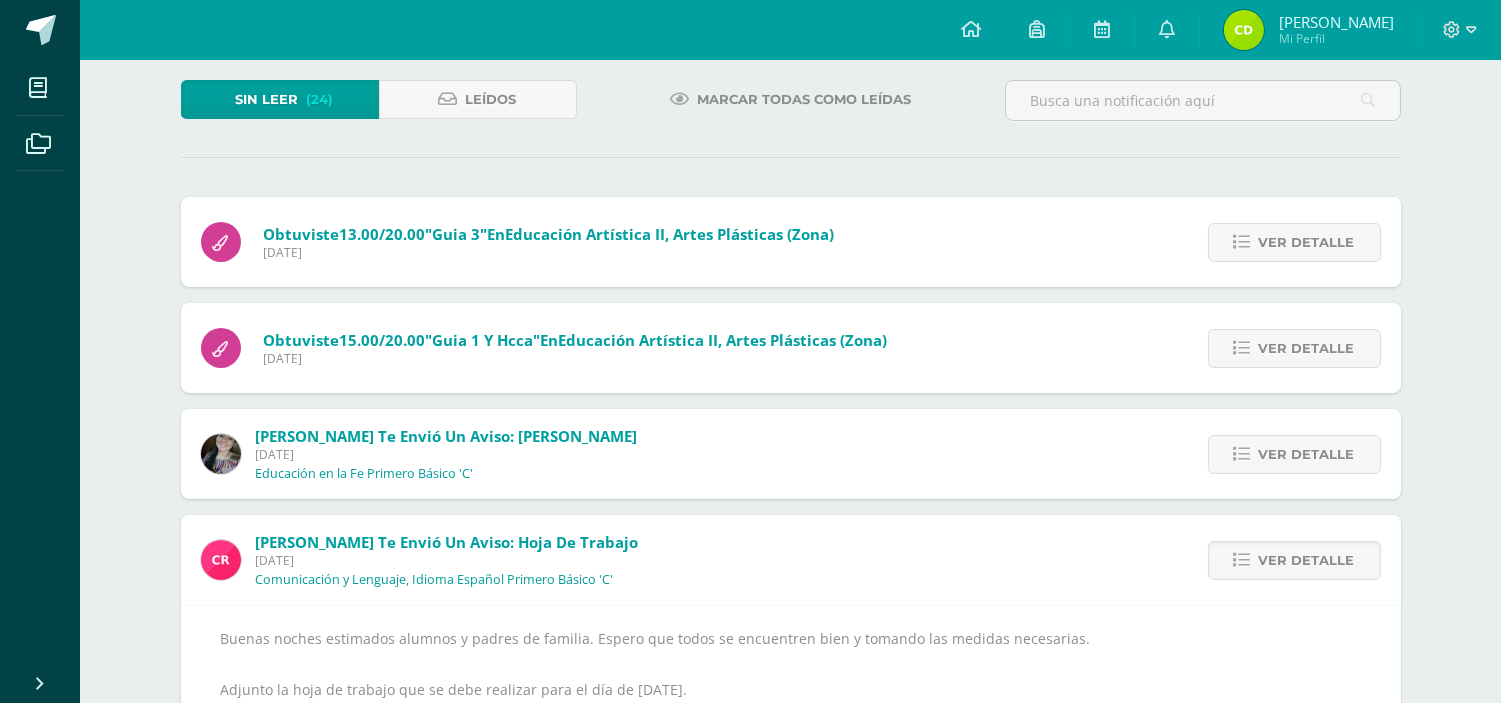 click on "Ver detalle" at bounding box center [1289, 560] 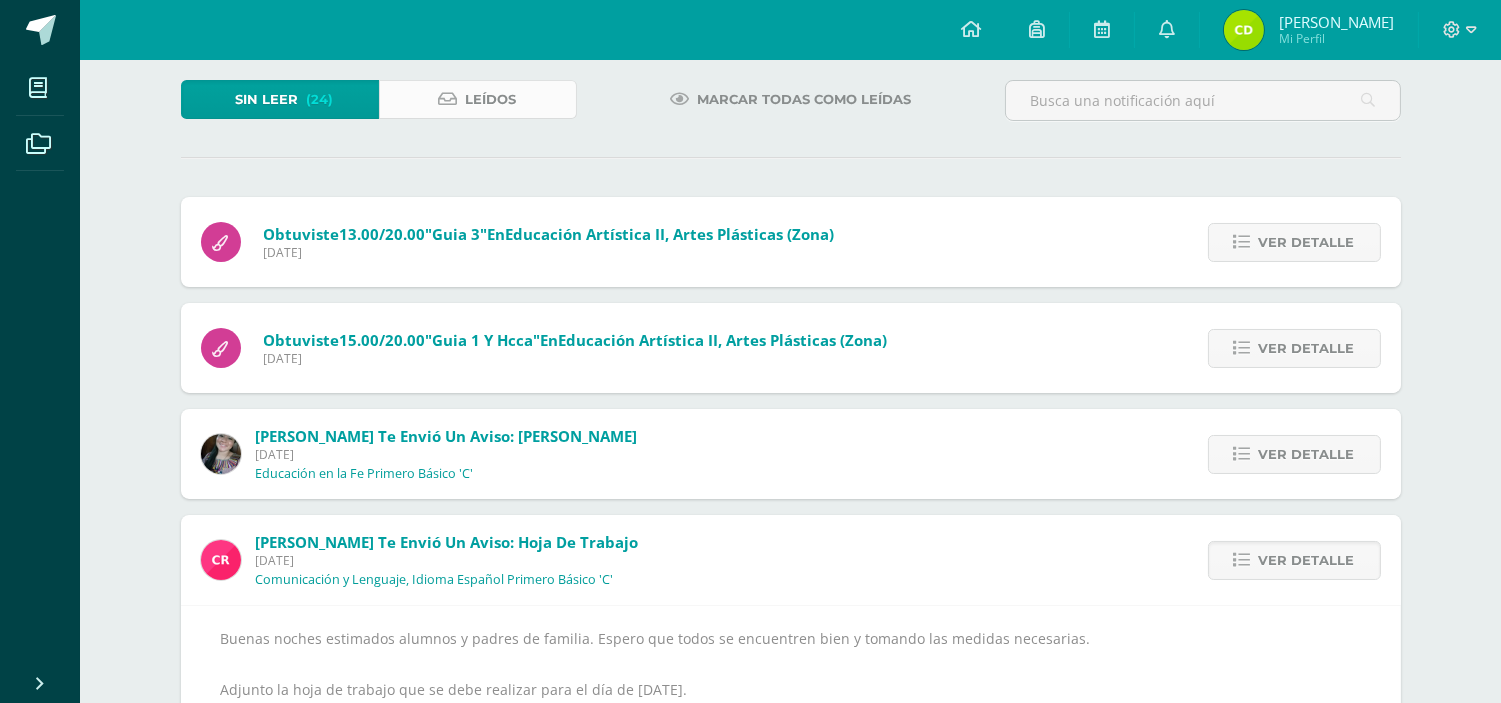 click on "Sin leer (24) Leídos Marcar todas como leídas
Obtuviste
13.00/20.00  "Guia 3"
en
Educación Artística II, Artes Plásticas (Zona)
Miércoles 09 de Julio de 2025
Ver detalle
Obtuviste
13.00/20.00  "Guia 3"
en
Educación Artística II, Artes Plásticas
Obtuviste
15.00/20.00  "Guia 1 y hcca"
en
Educación Artística II, Artes Plásticas (Zona)
Miércoles 09 de Julio de 2025
Ver detalle
Obtuviste
15.00/20.00  "Guia 1 y hcca"
en
Educación Artística II, Artes Plásticas Carol Culajay te envió un aviso: Misa Dominical
Miércoles 09 de Julio de 2025
Ver detalle" at bounding box center (791, 1187) 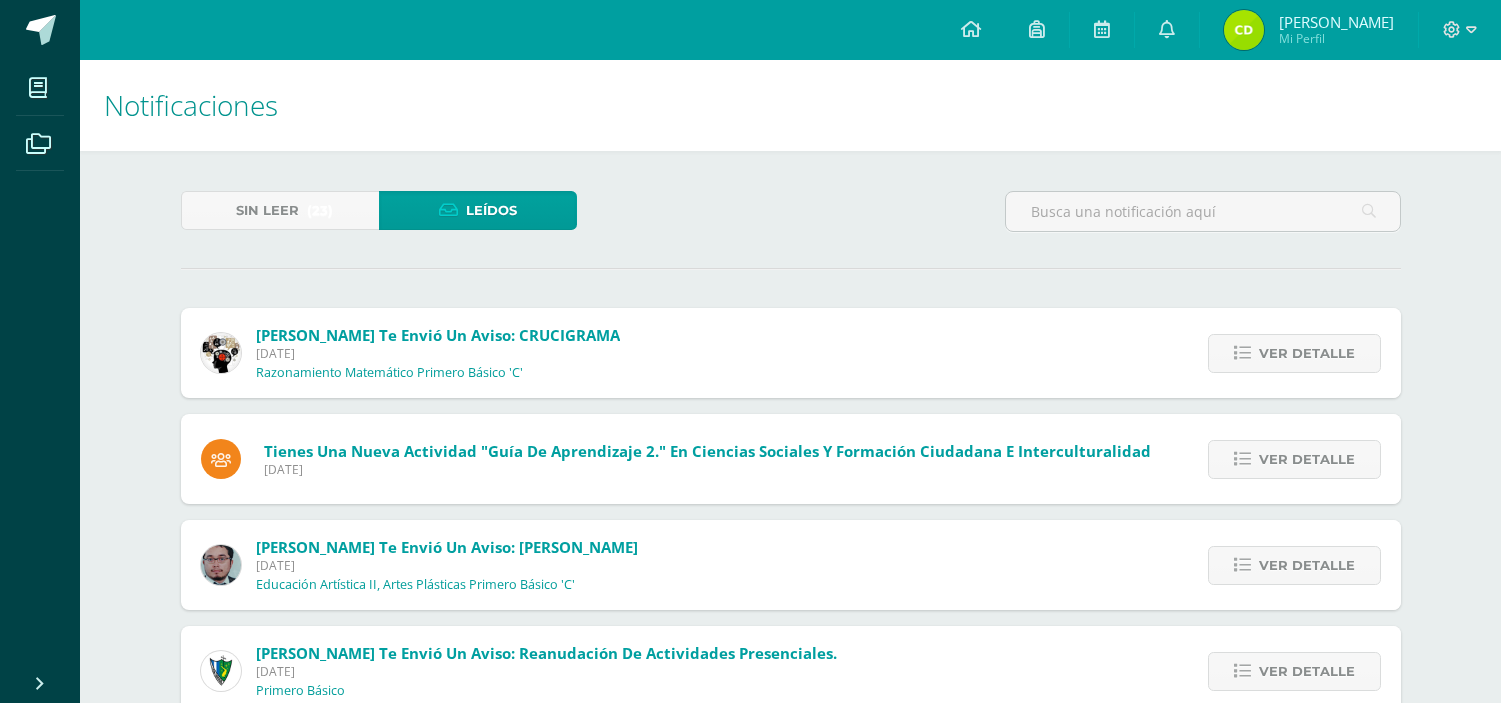 scroll, scrollTop: 0, scrollLeft: 0, axis: both 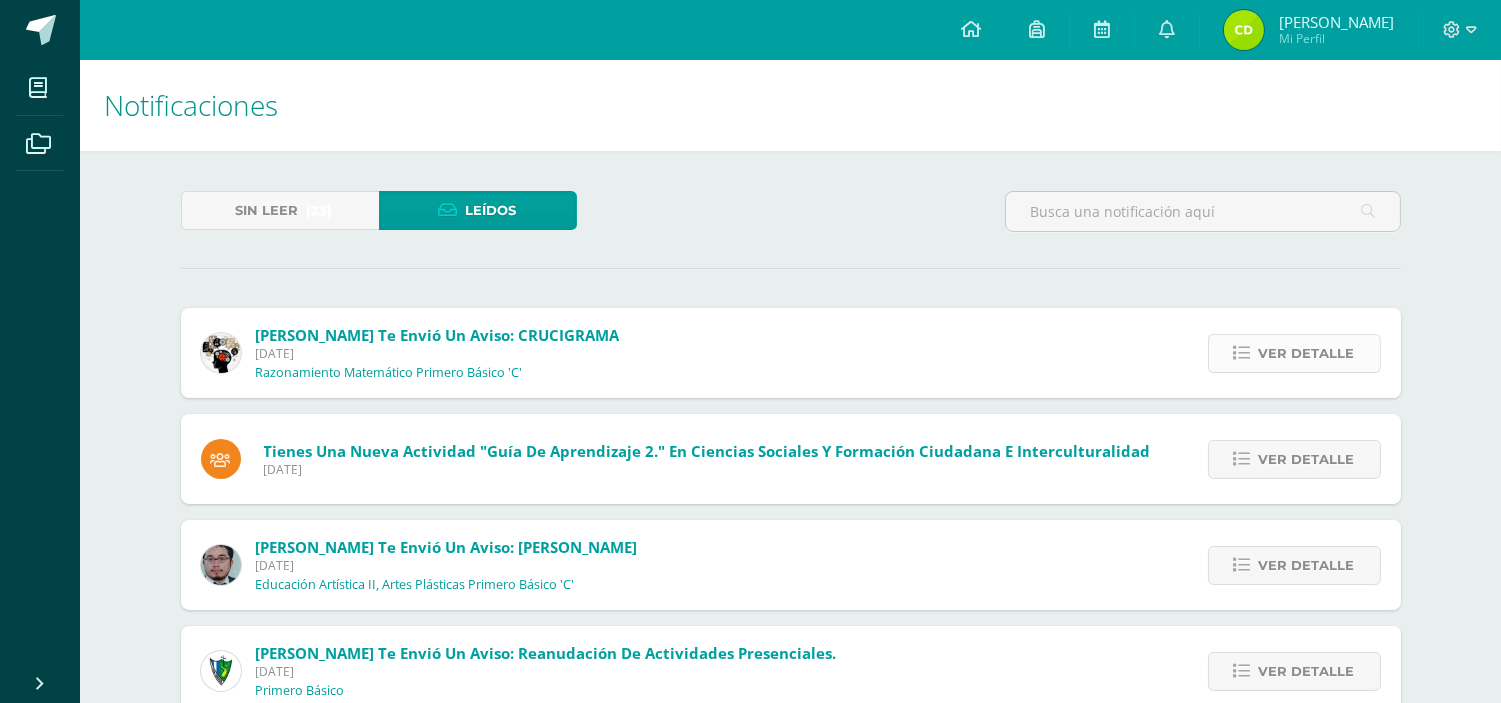 click on "Ver detalle" at bounding box center [1307, 353] 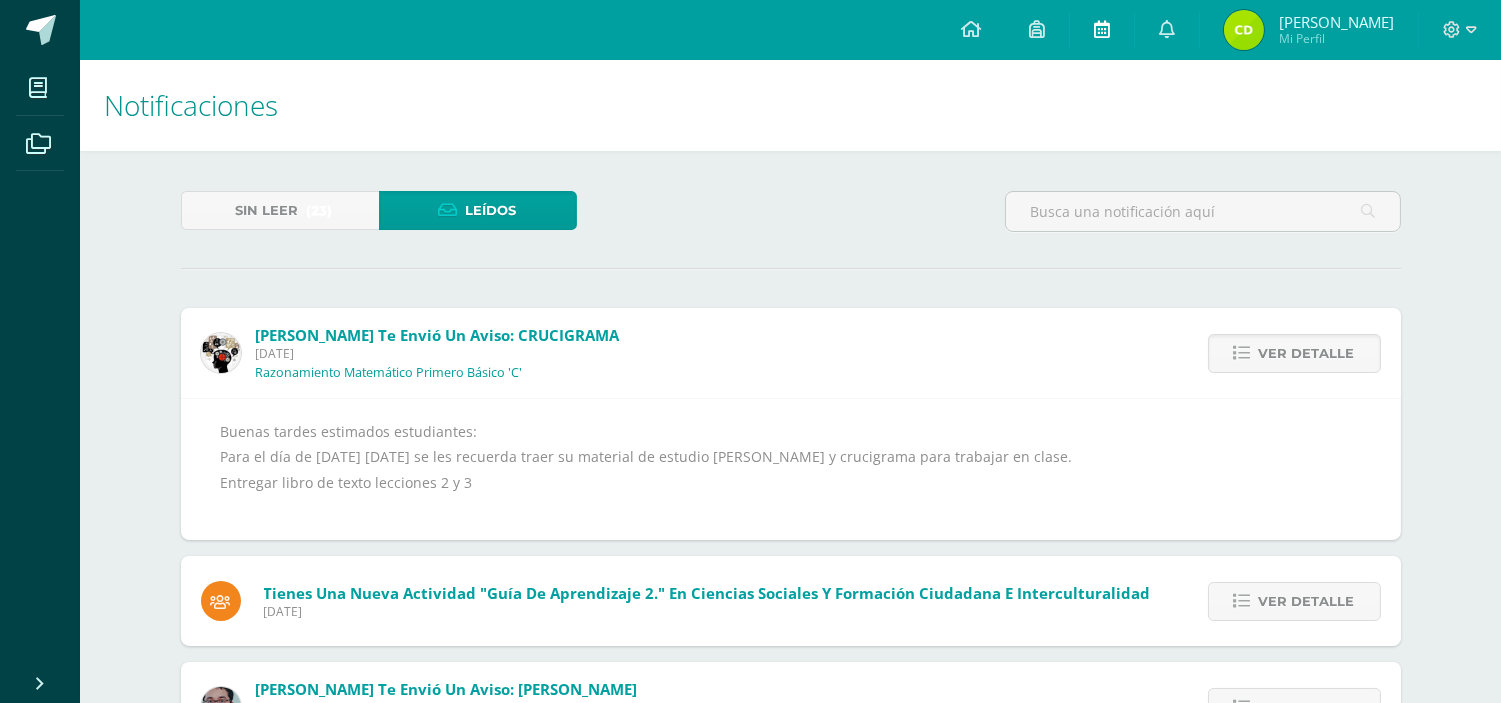 click at bounding box center (1102, 29) 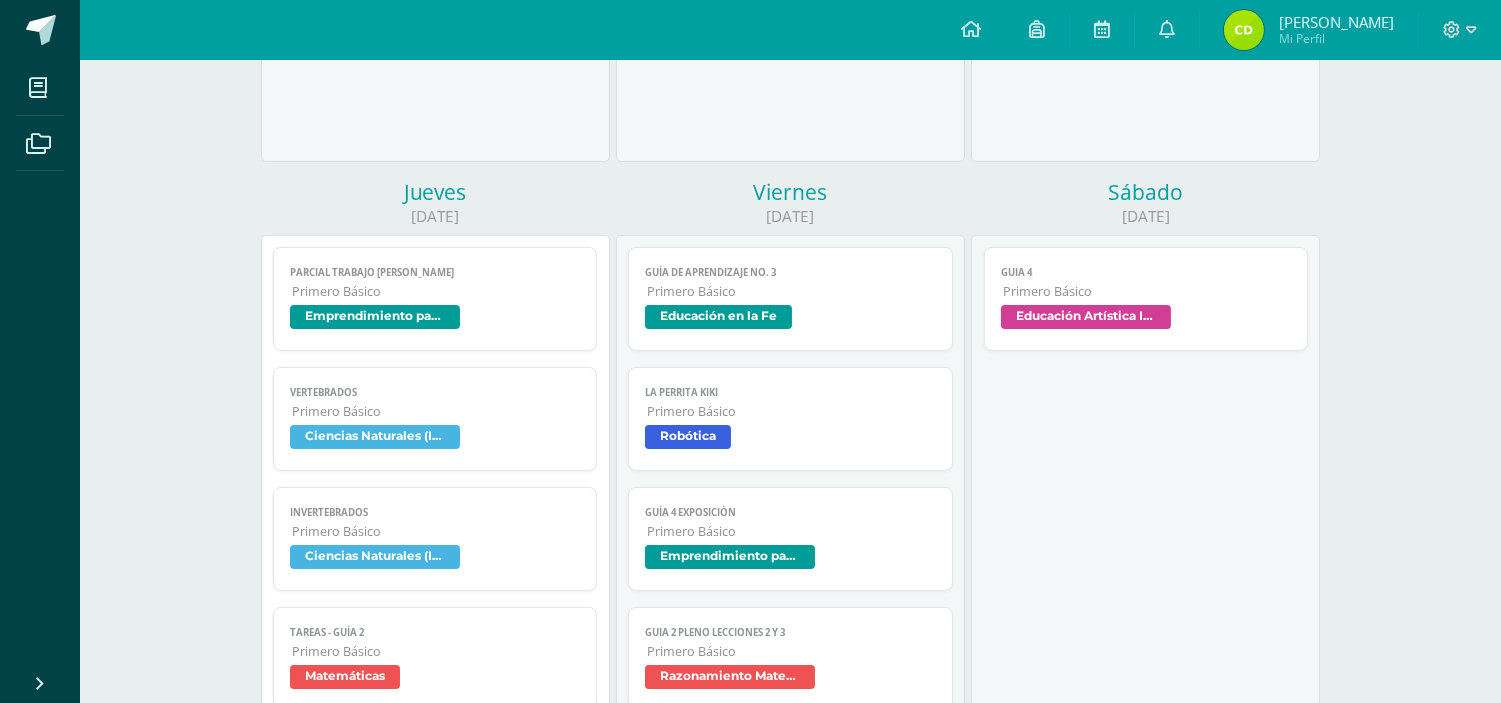 scroll, scrollTop: 1000, scrollLeft: 0, axis: vertical 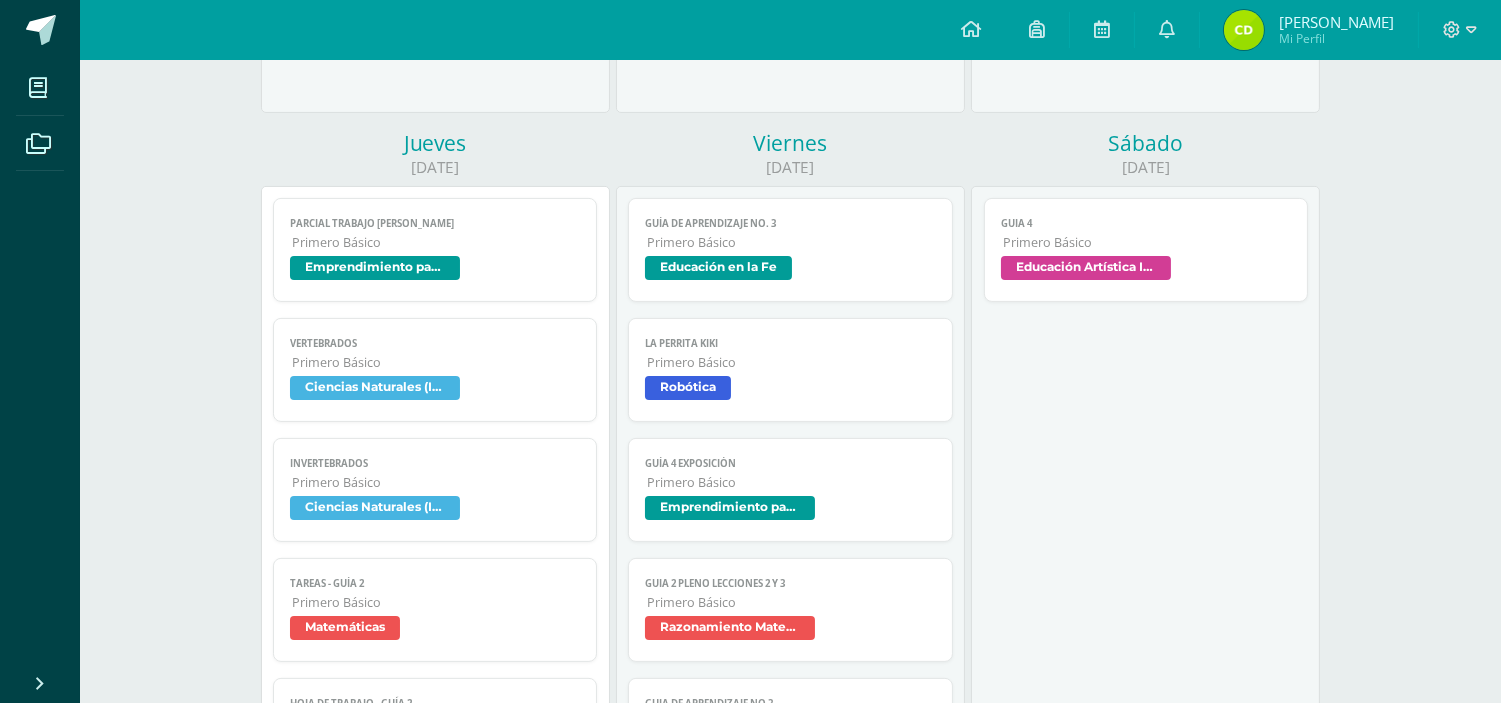 click on "Ciencias Naturales (Introducción a la Biología)" at bounding box center (375, 388) 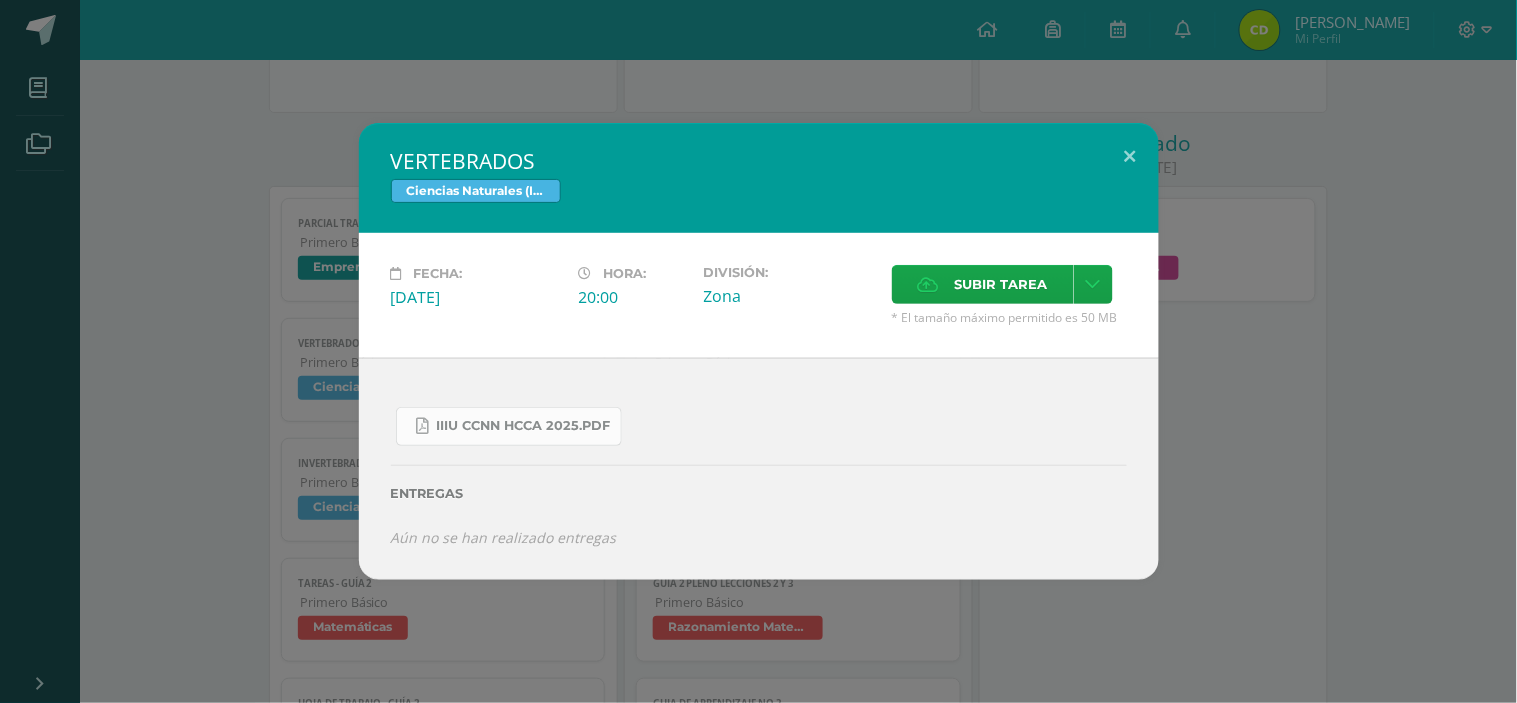click on "IIIU CCNN HCCA 2025.pdf" at bounding box center [509, 426] 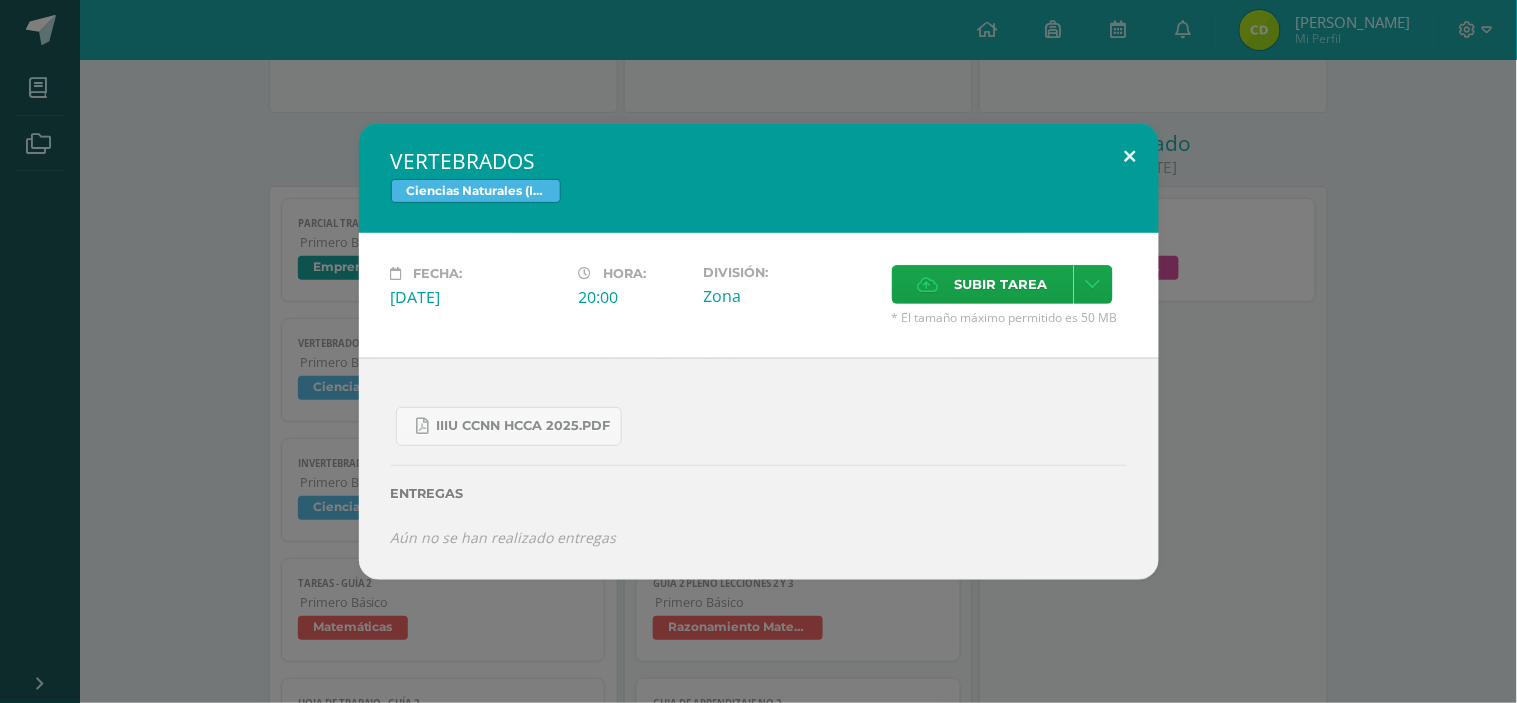click at bounding box center (1130, 157) 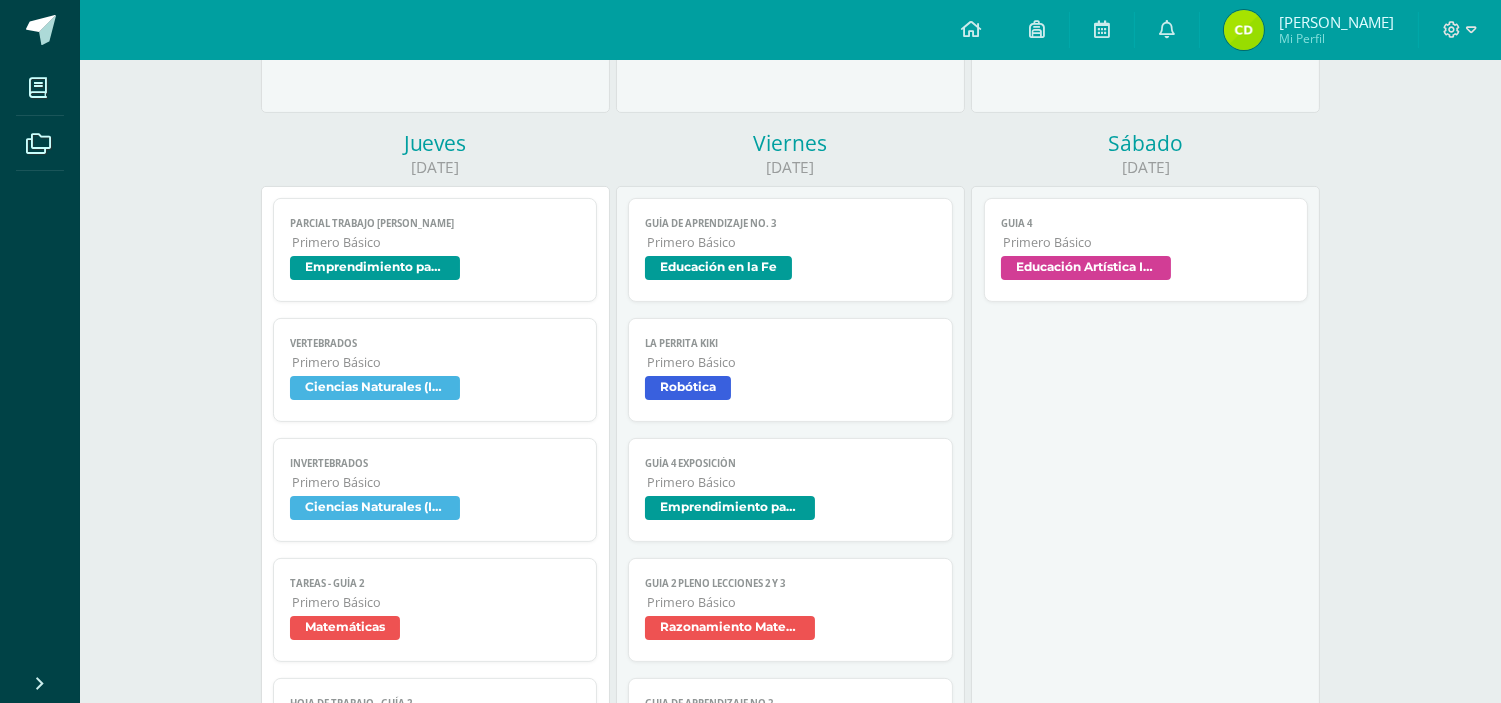 click on "Ciencias Naturales (Introducción a la Biología)" at bounding box center [375, 508] 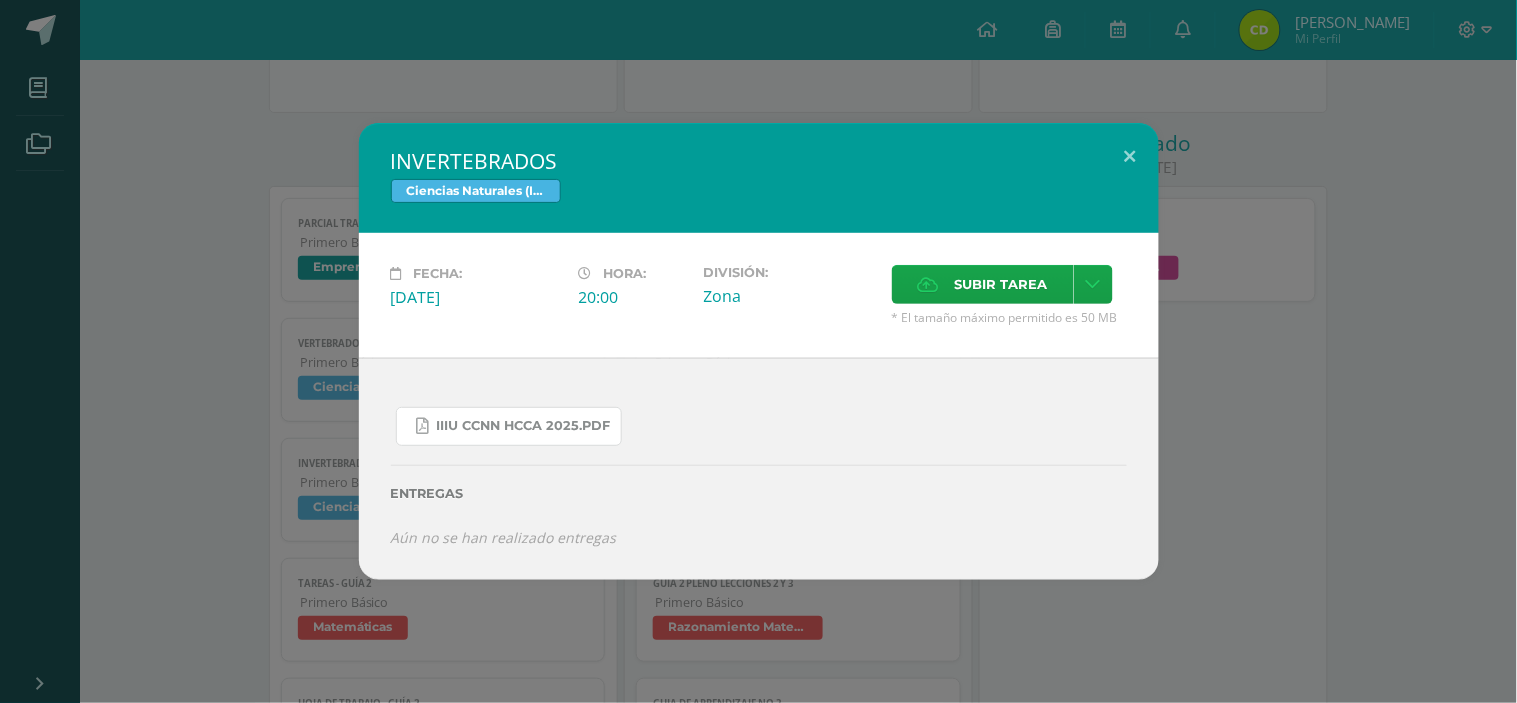 click on "IIIU CCNN HCCA 2025.pdf" at bounding box center [524, 426] 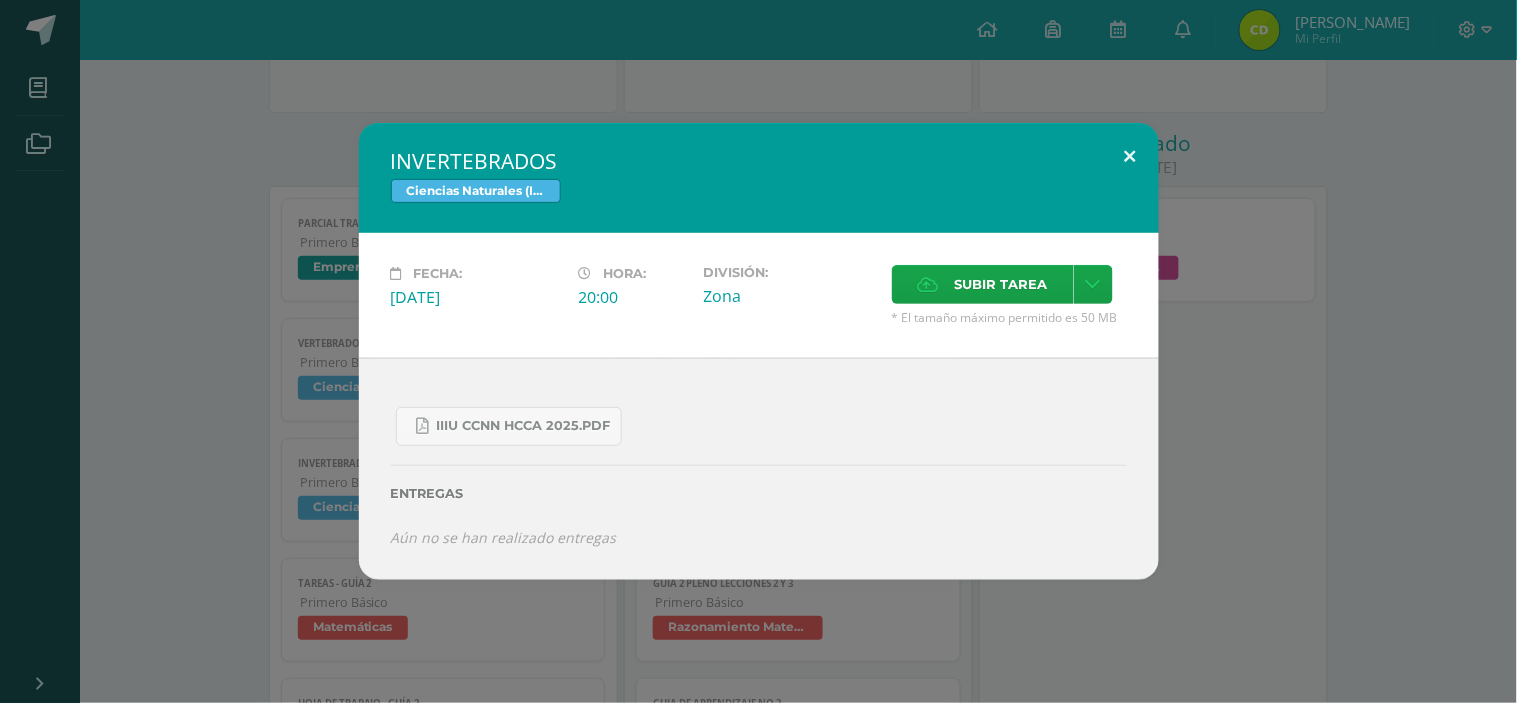 click at bounding box center (1130, 157) 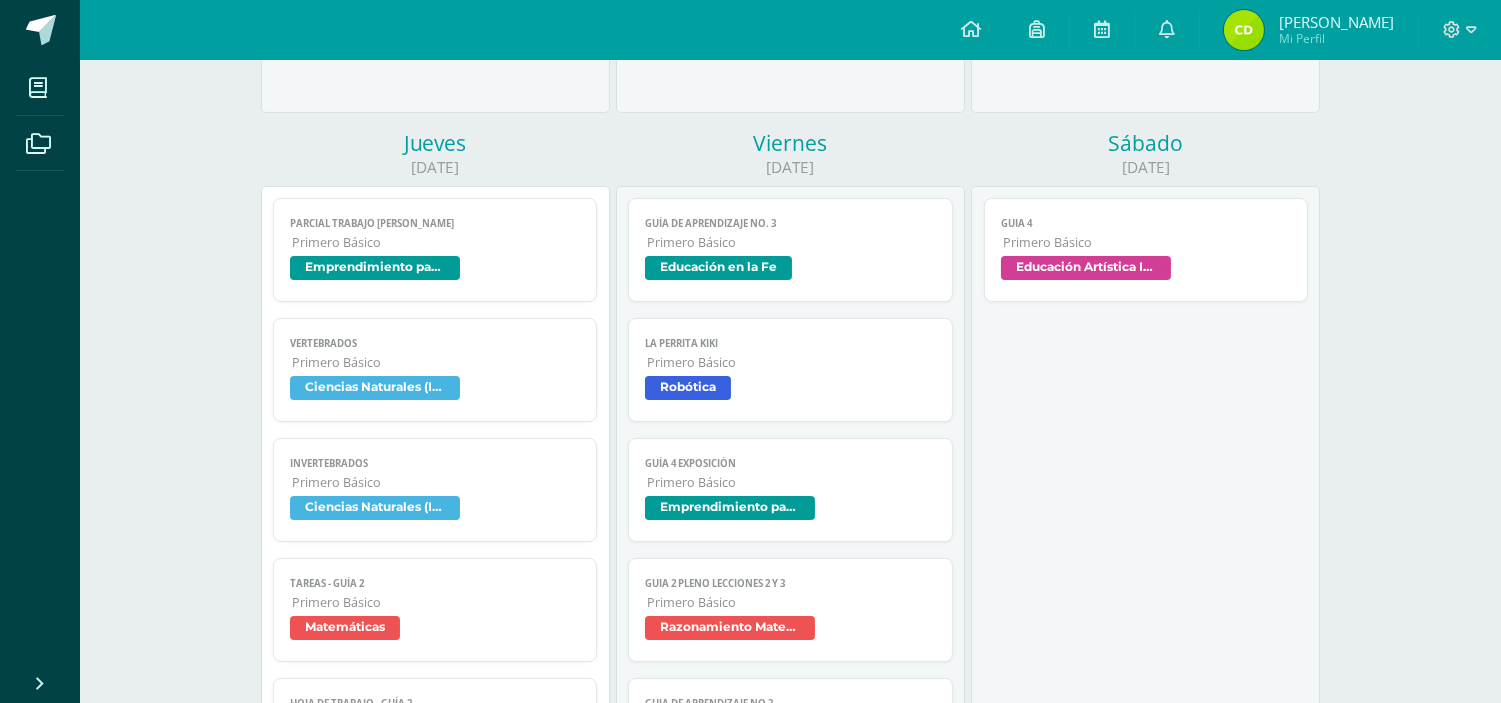 click on "Ciencias Naturales (Introducción a la Biología)" at bounding box center [375, 388] 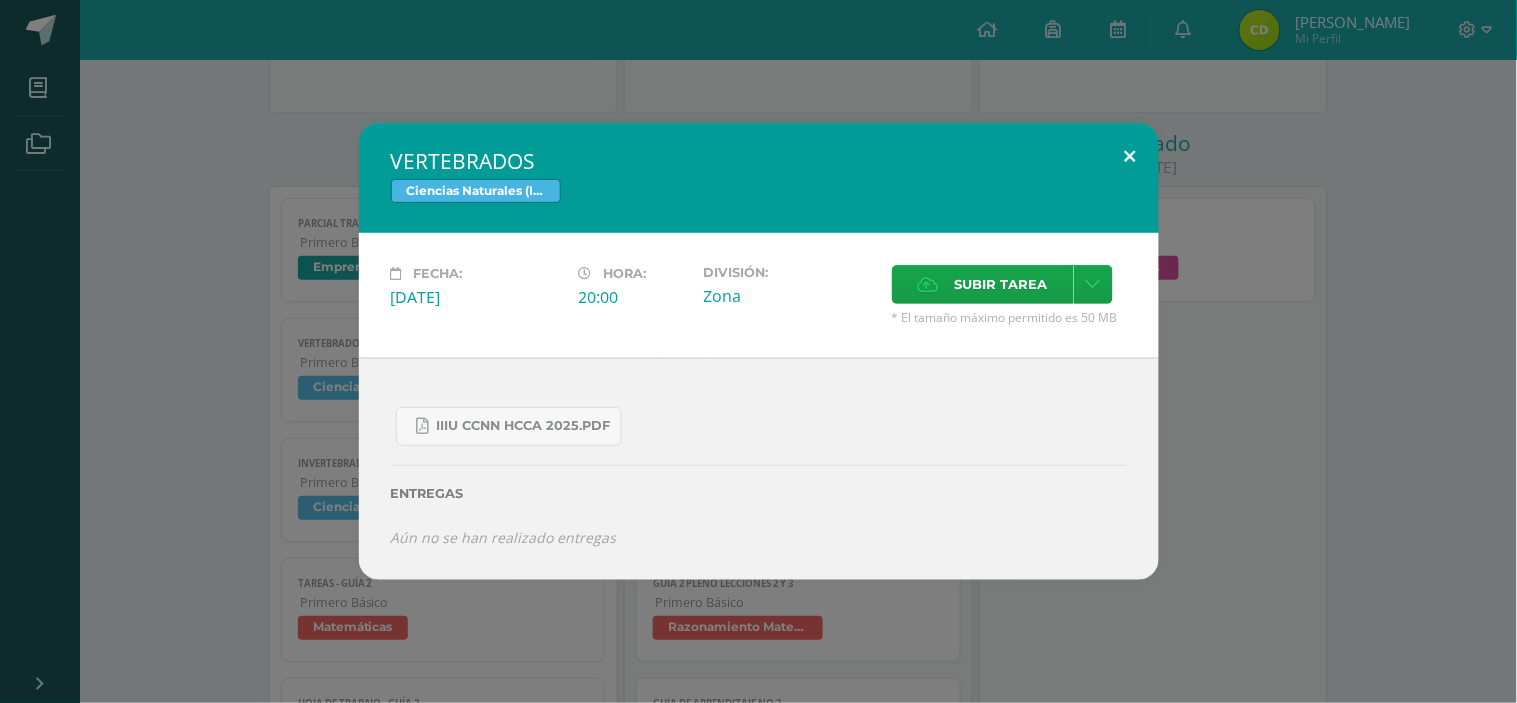 click at bounding box center [1130, 157] 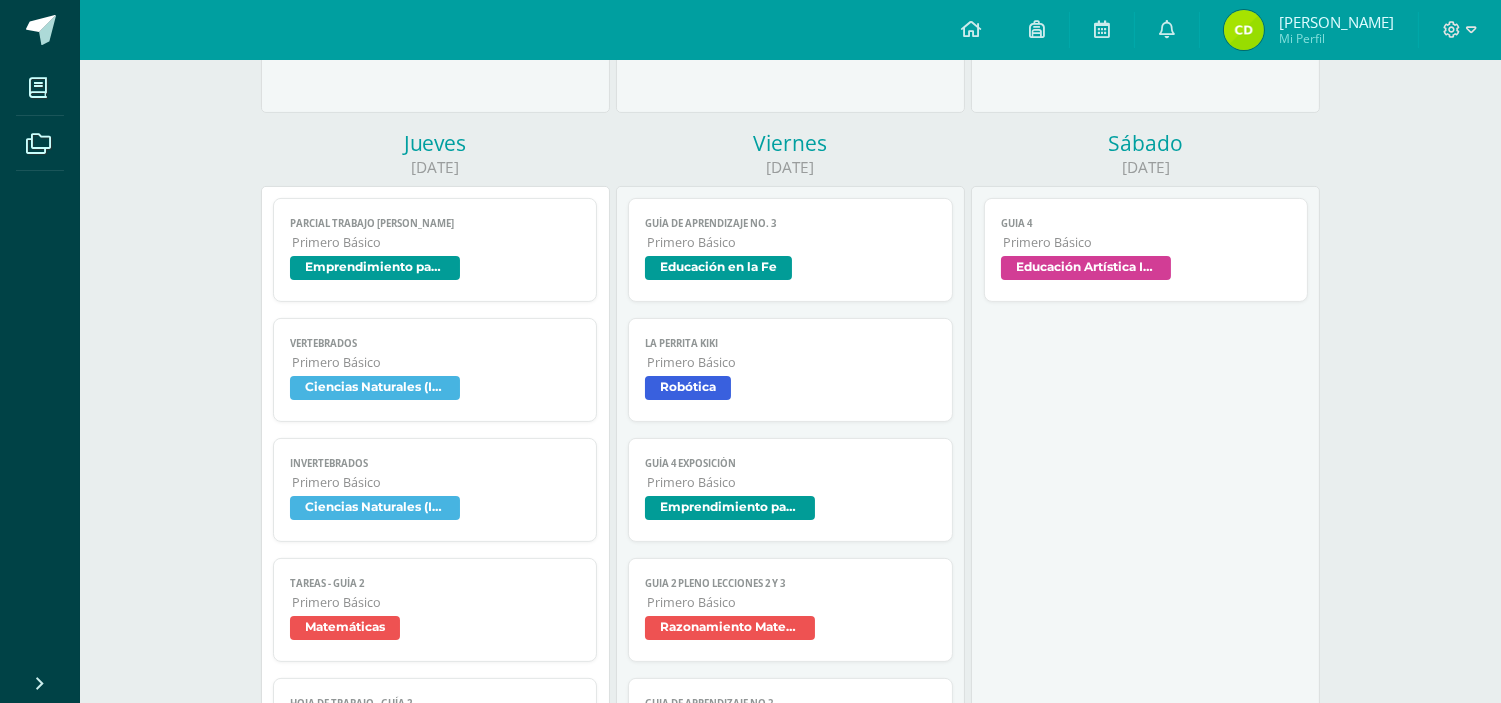 click on "Ciencias Naturales (Introducción a la Biología)" at bounding box center (375, 388) 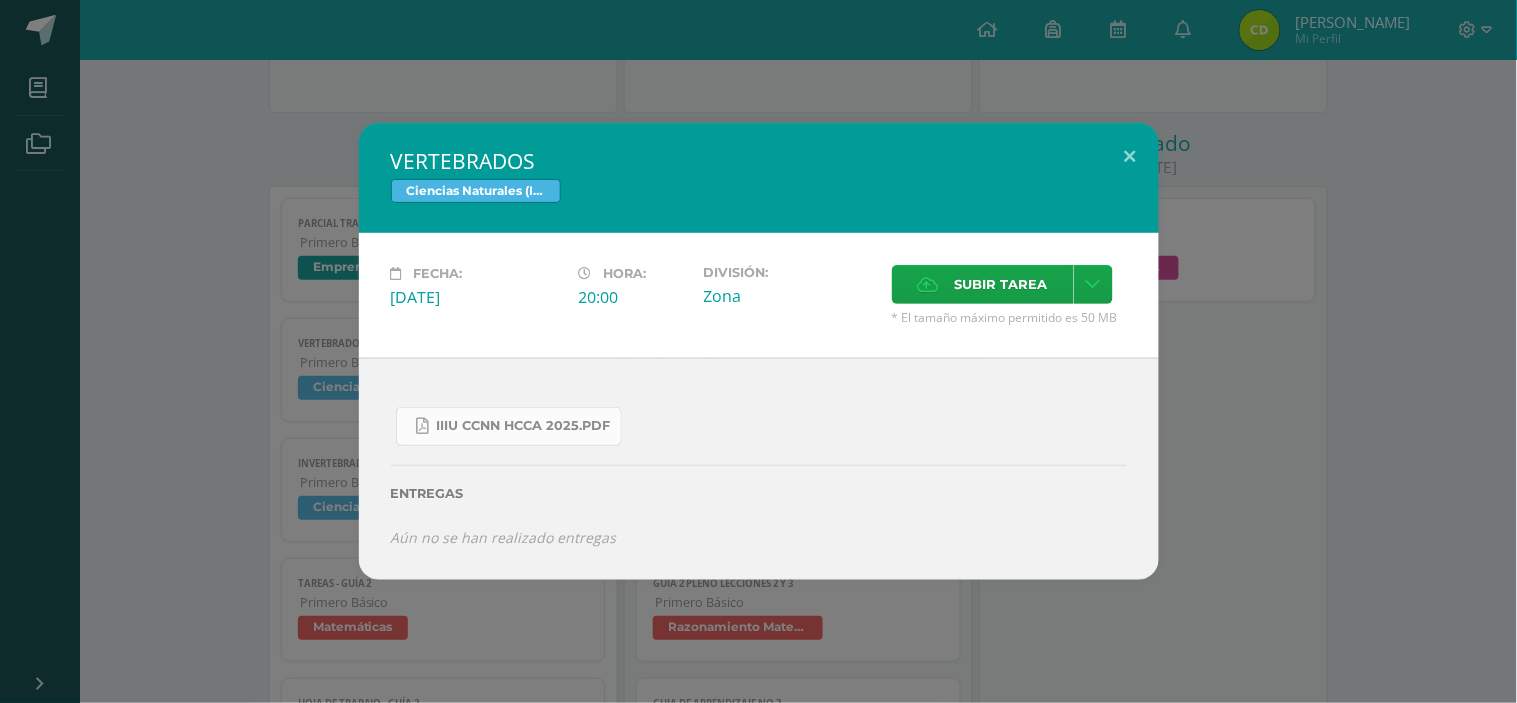 click on "IIIU CCNN HCCA 2025.pdf" at bounding box center (524, 426) 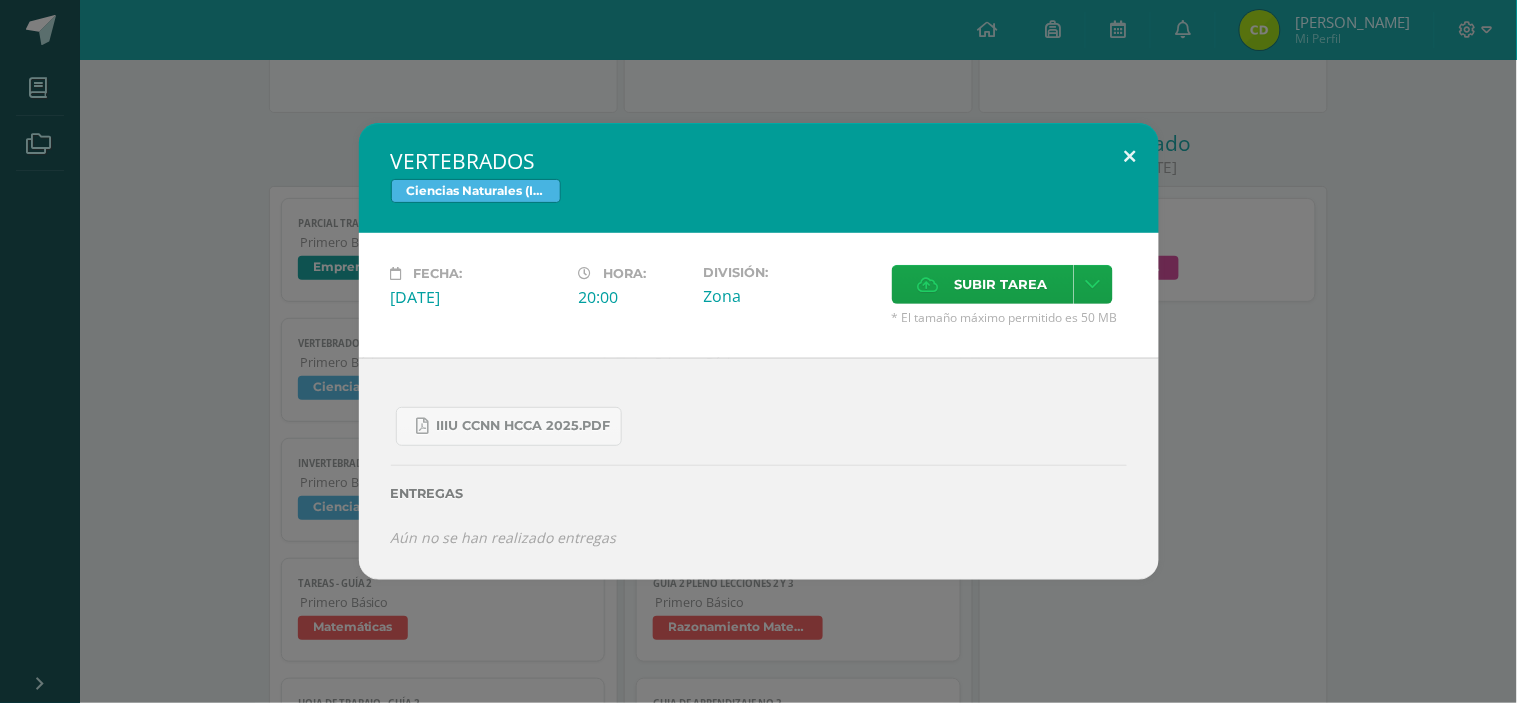 click at bounding box center [1130, 157] 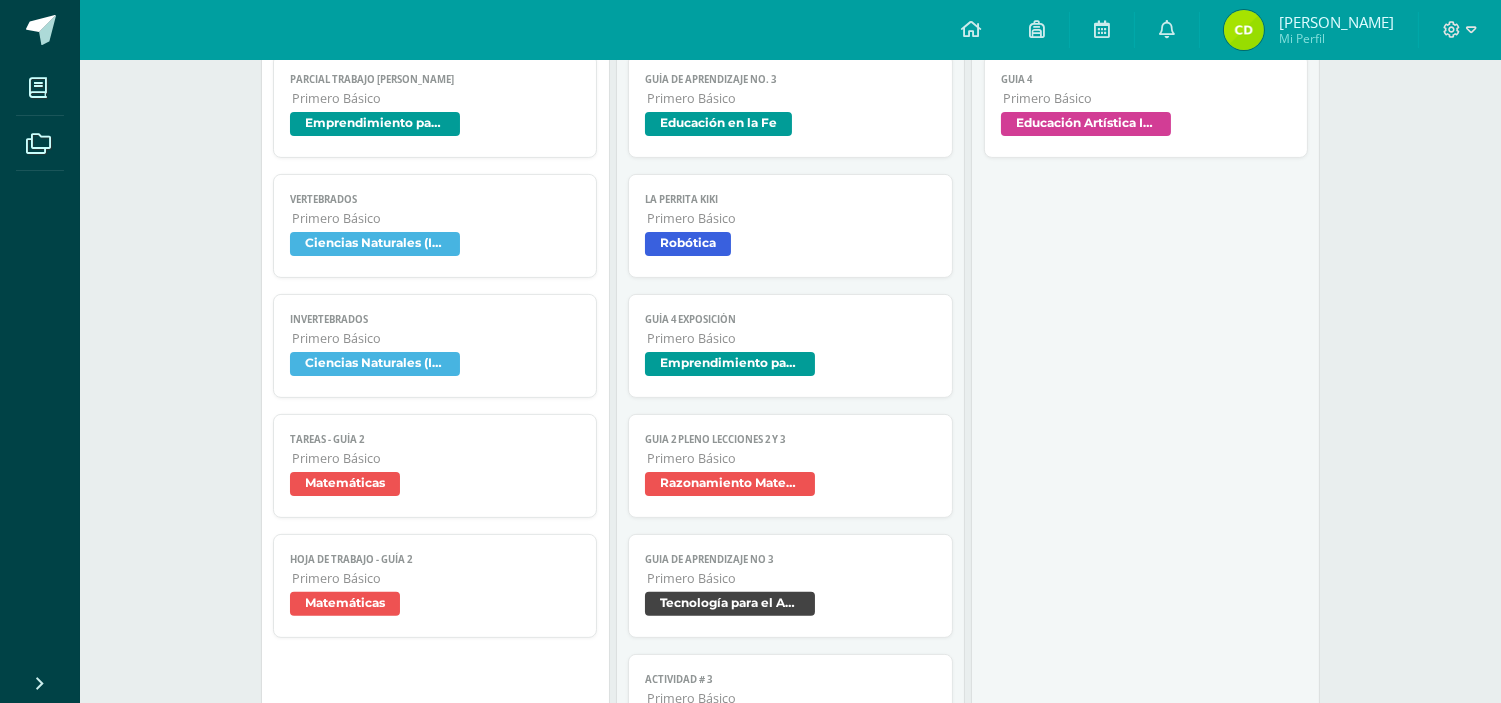 scroll, scrollTop: 1111, scrollLeft: 0, axis: vertical 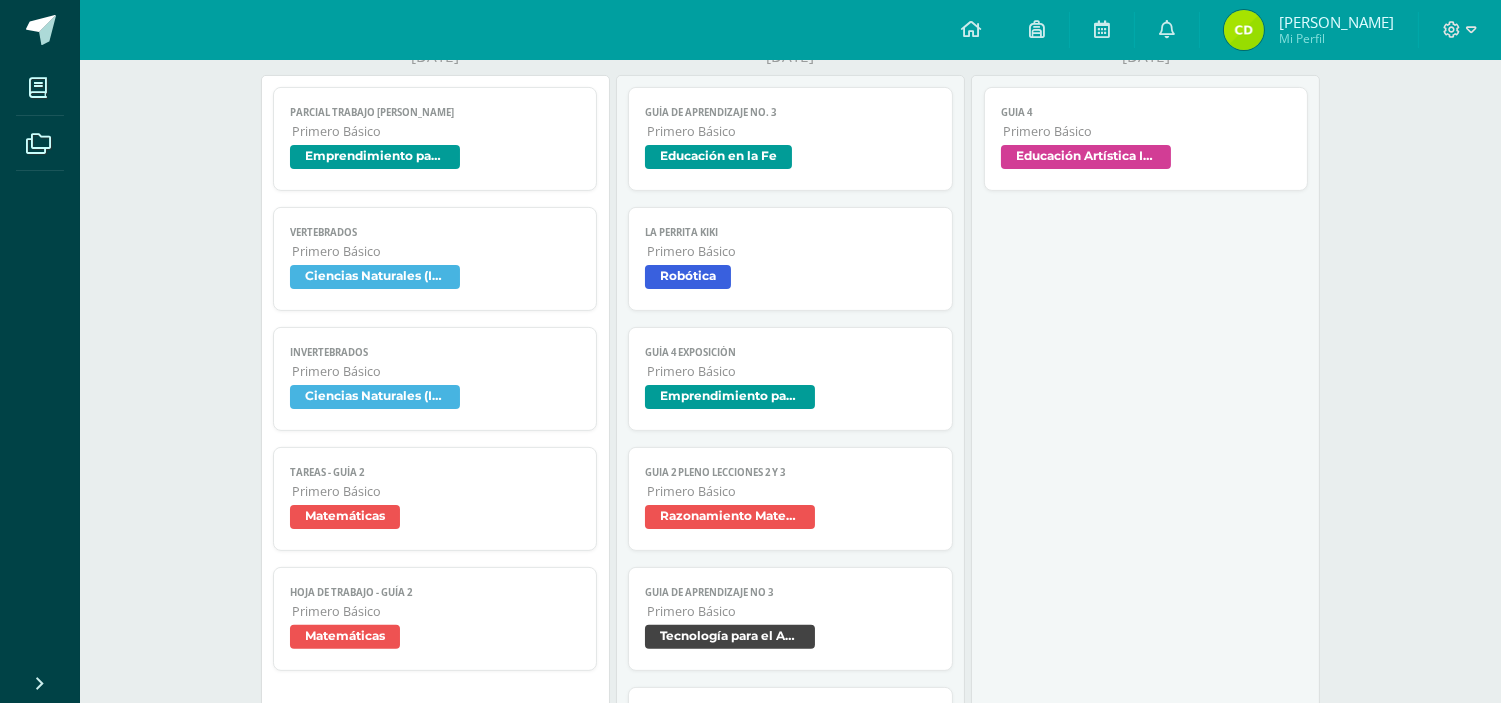 click on "Emprendimiento para la Productividad" at bounding box center [375, 157] 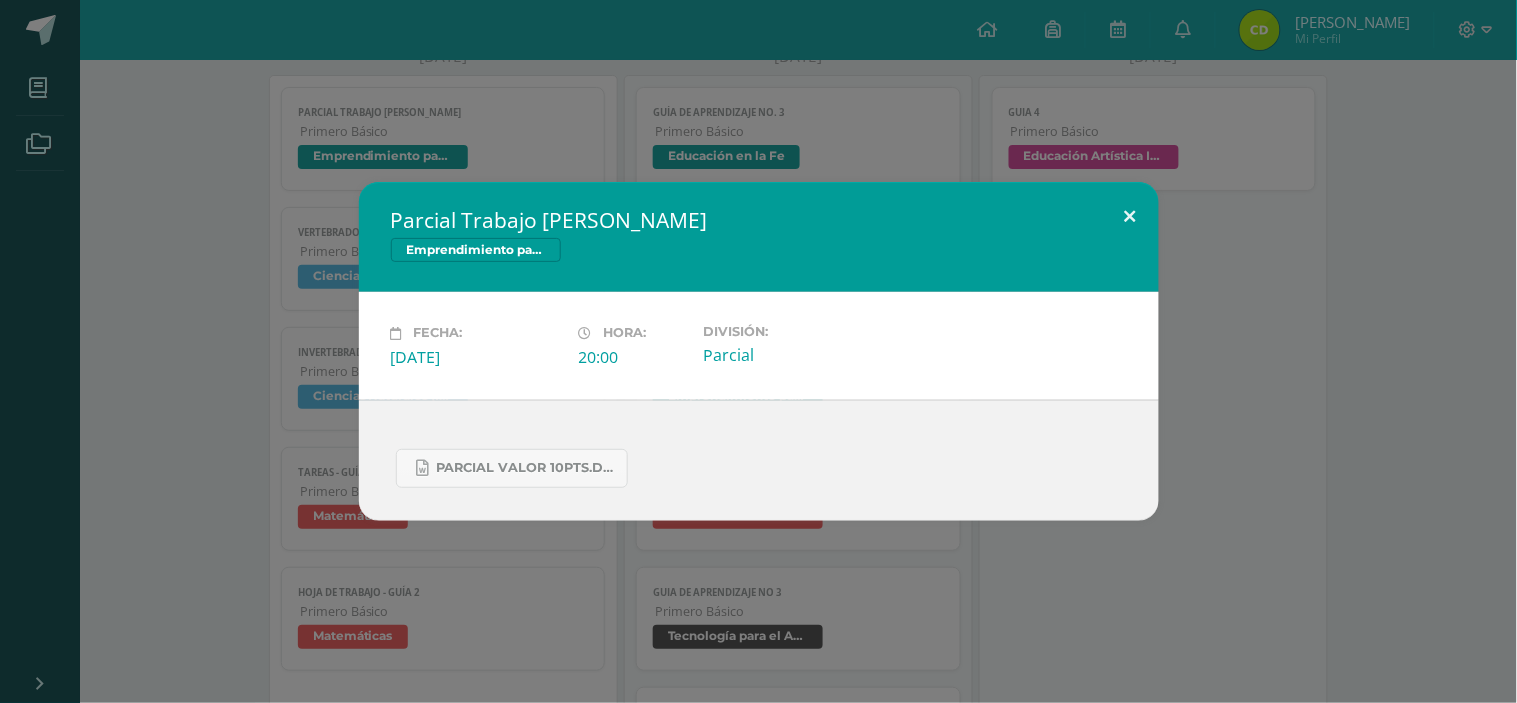 click at bounding box center [1130, 216] 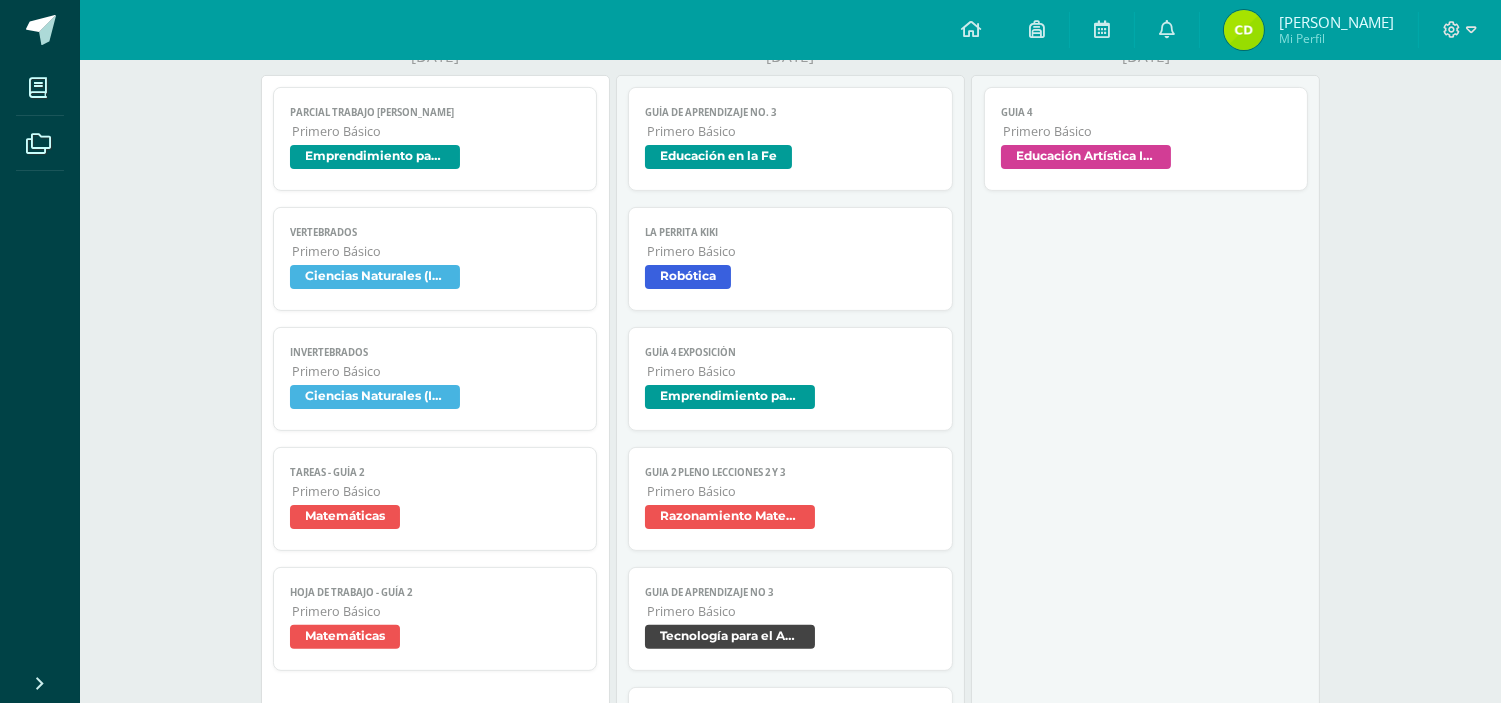 click on "Matemáticas" at bounding box center [345, 517] 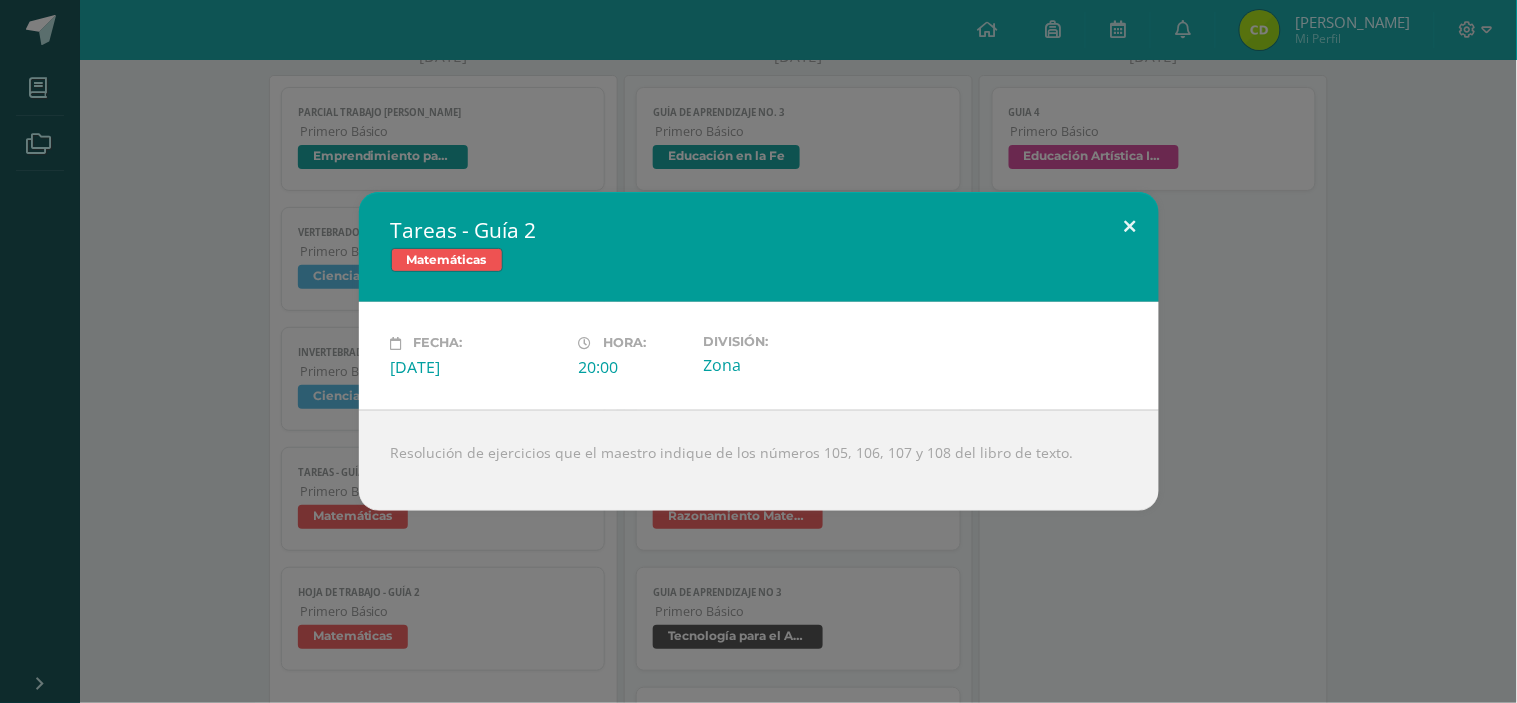 click at bounding box center [1130, 226] 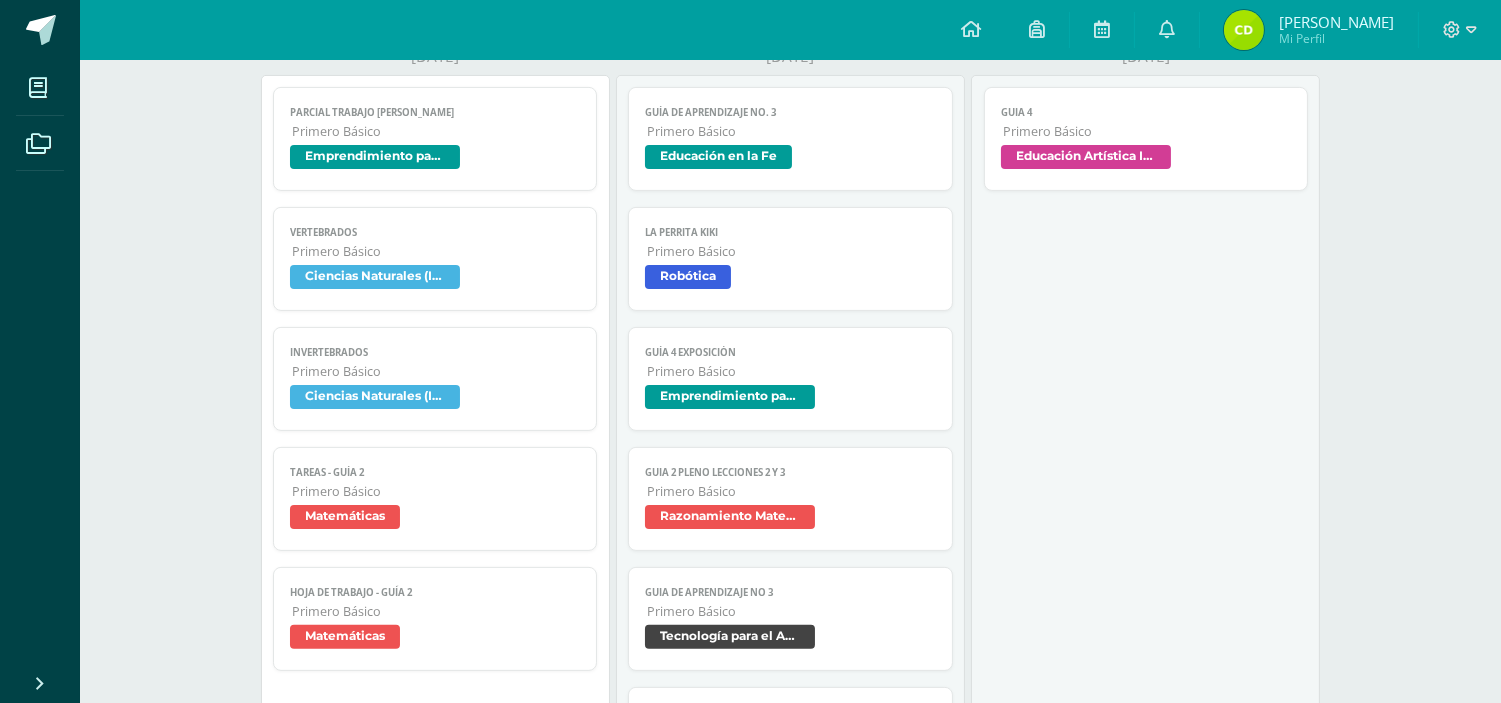 click on "Matemáticas" at bounding box center (345, 637) 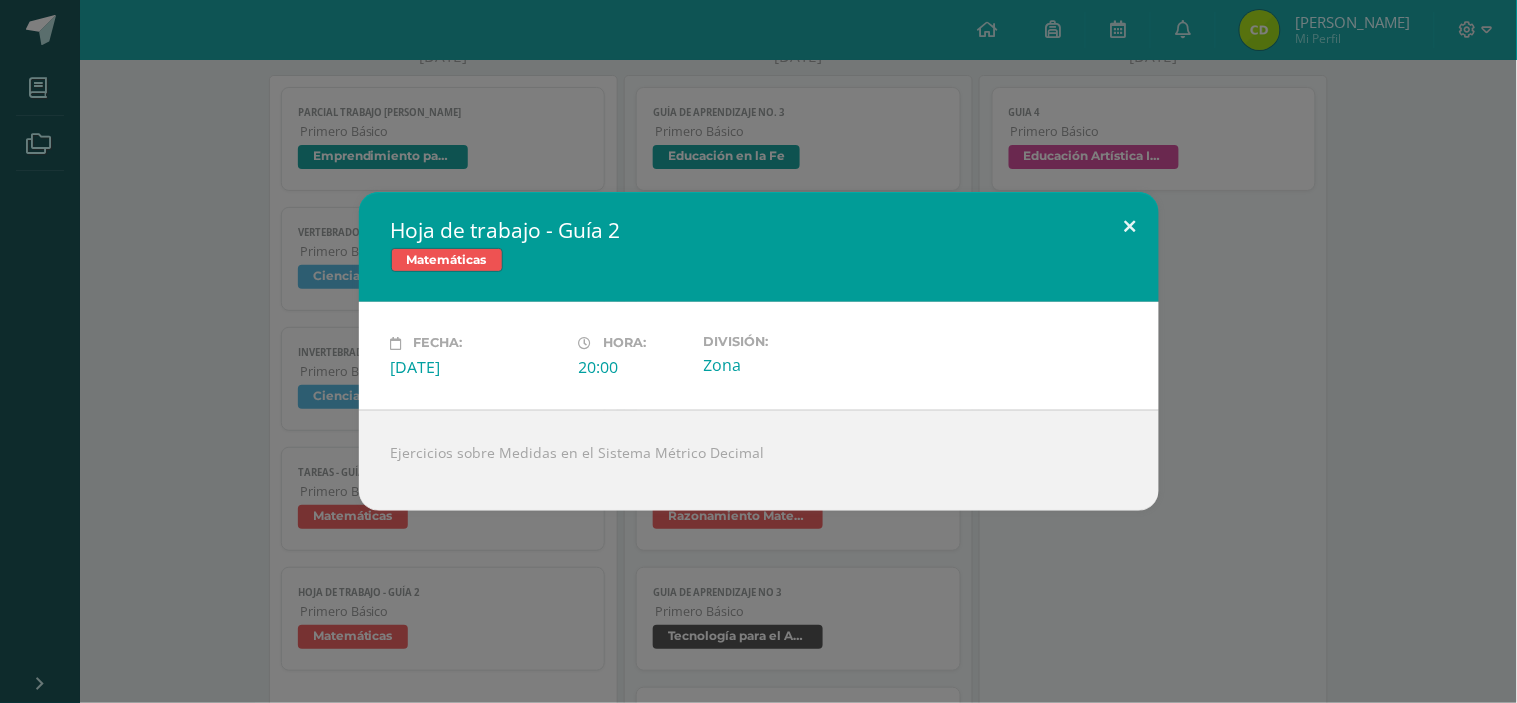 click at bounding box center (1130, 226) 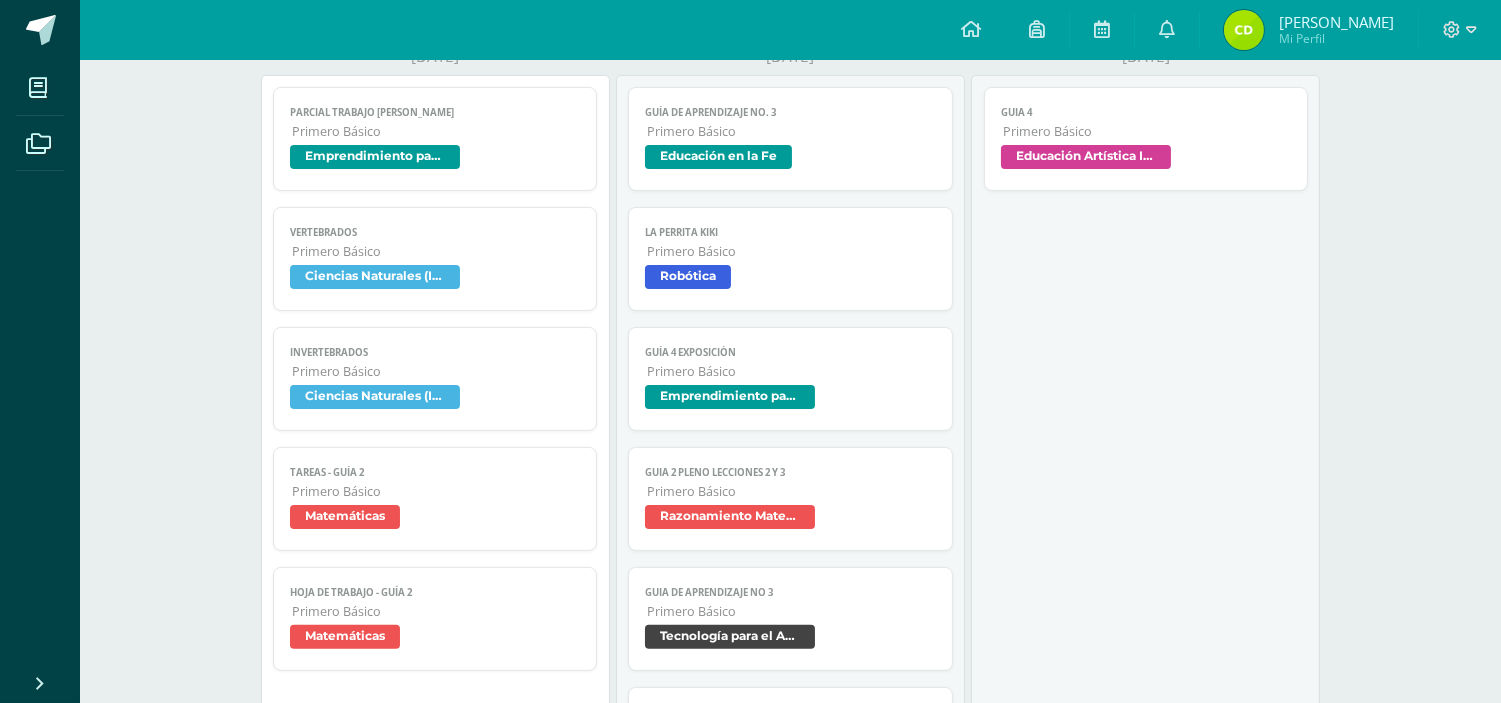 click on "Razonamiento Matemático" at bounding box center (730, 517) 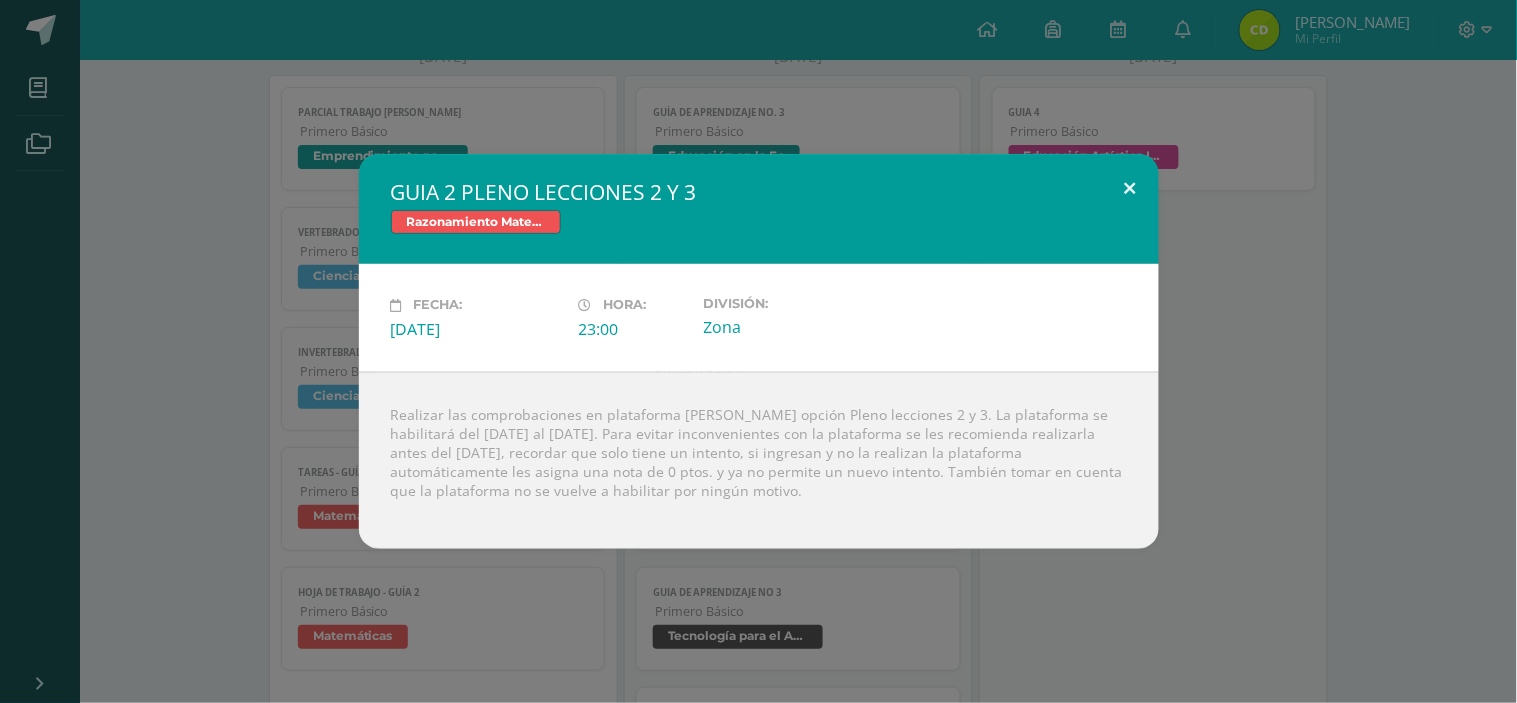 click at bounding box center [1130, 188] 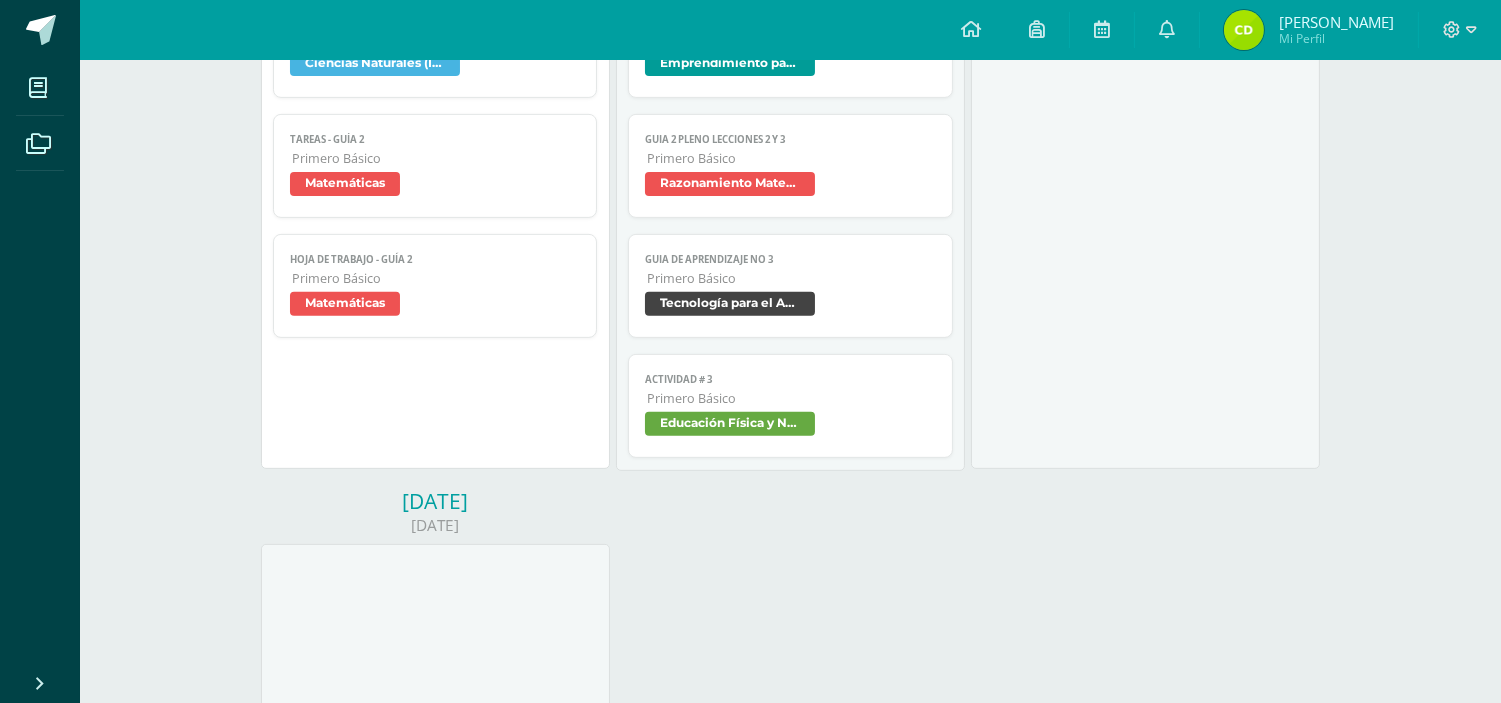scroll, scrollTop: 1333, scrollLeft: 0, axis: vertical 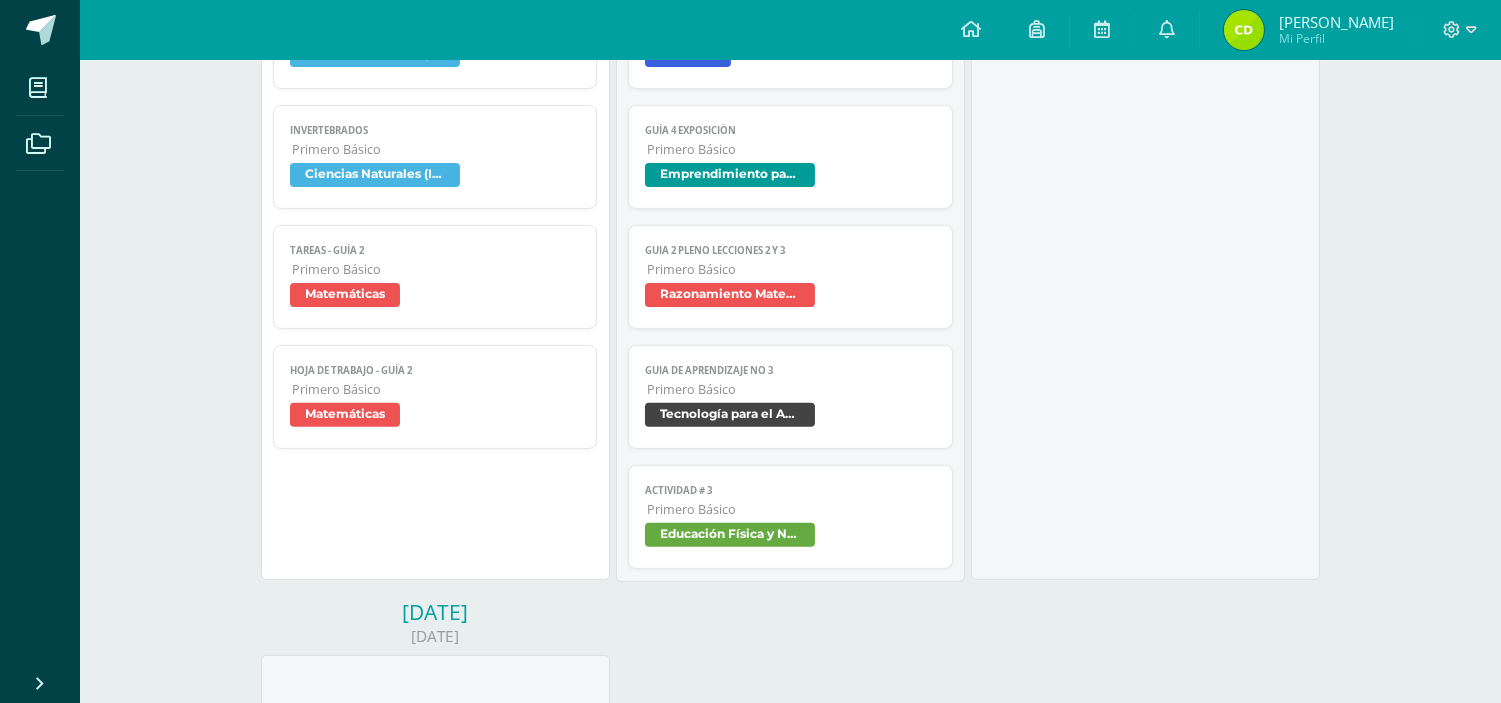 click on "Primero Básico" at bounding box center [436, 149] 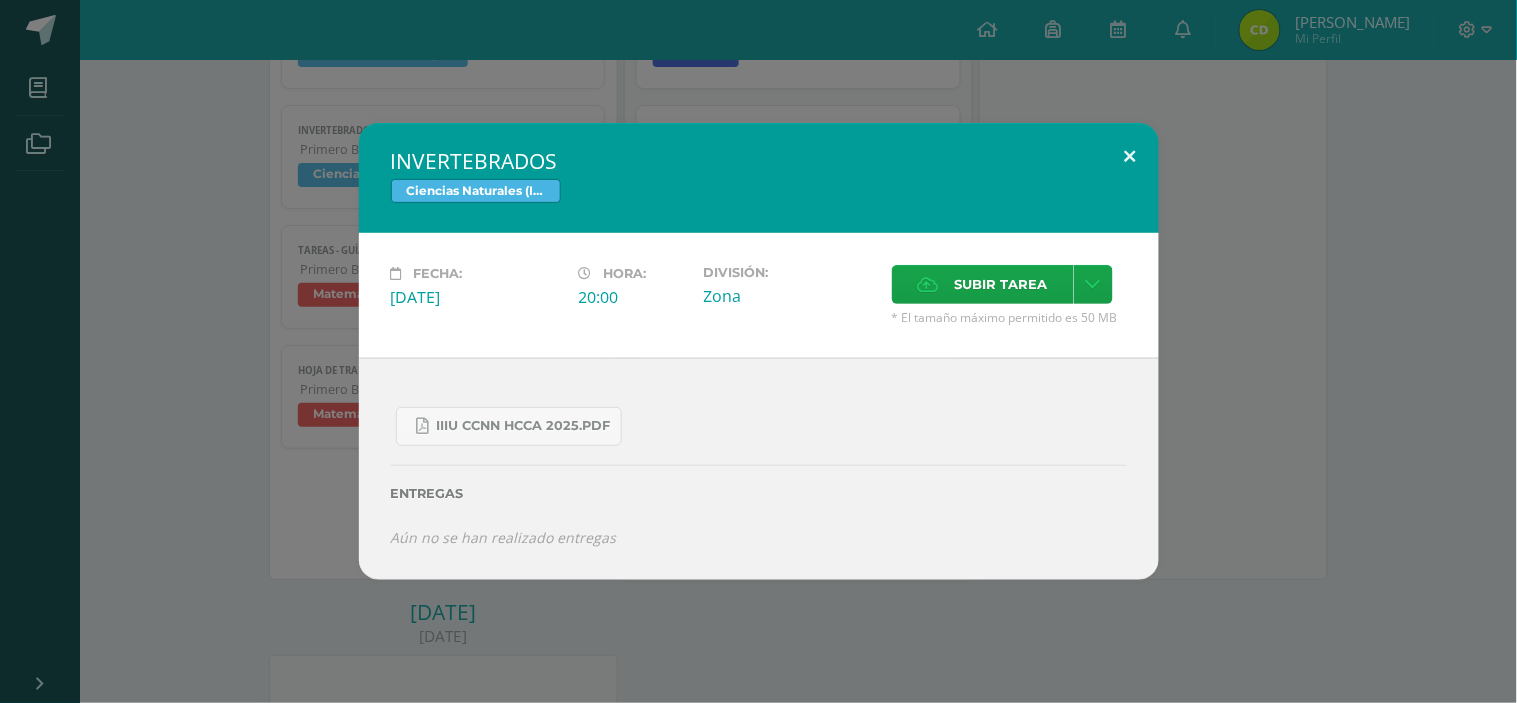 click at bounding box center (1130, 157) 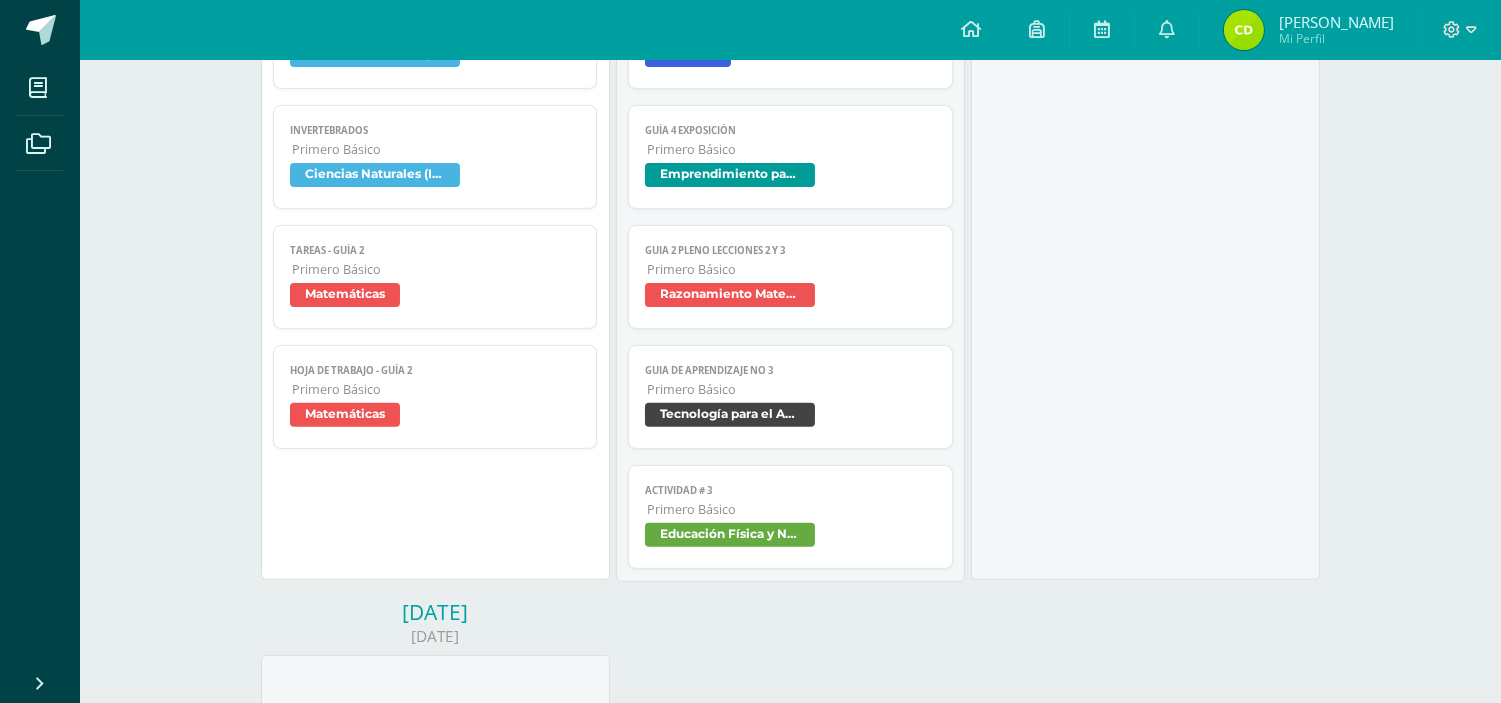 click on "Tecnología para el Aprendizaje y la Comunicación (Informática)" at bounding box center (790, 417) 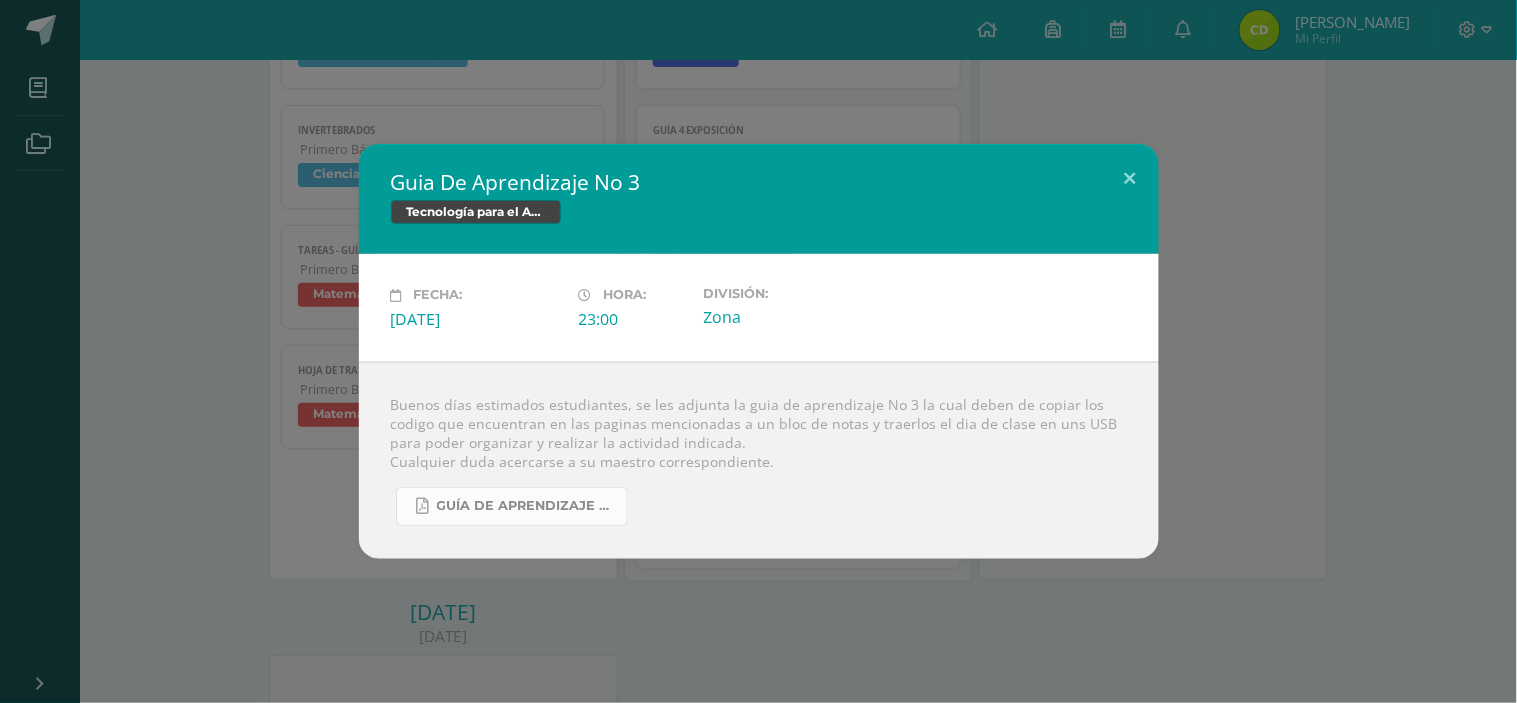 click on "Guía De Aprendizaje 3.pdf" at bounding box center [527, 506] 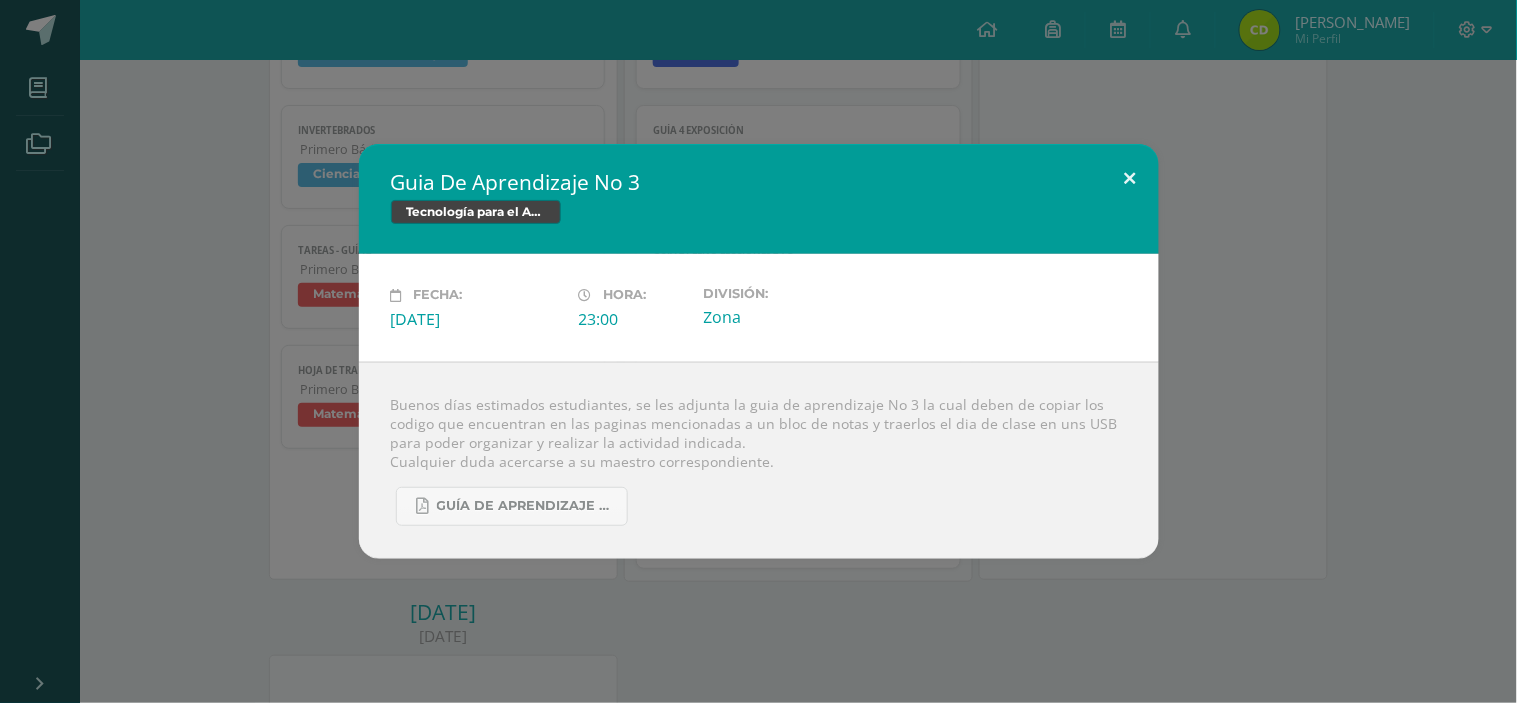 click at bounding box center [1130, 178] 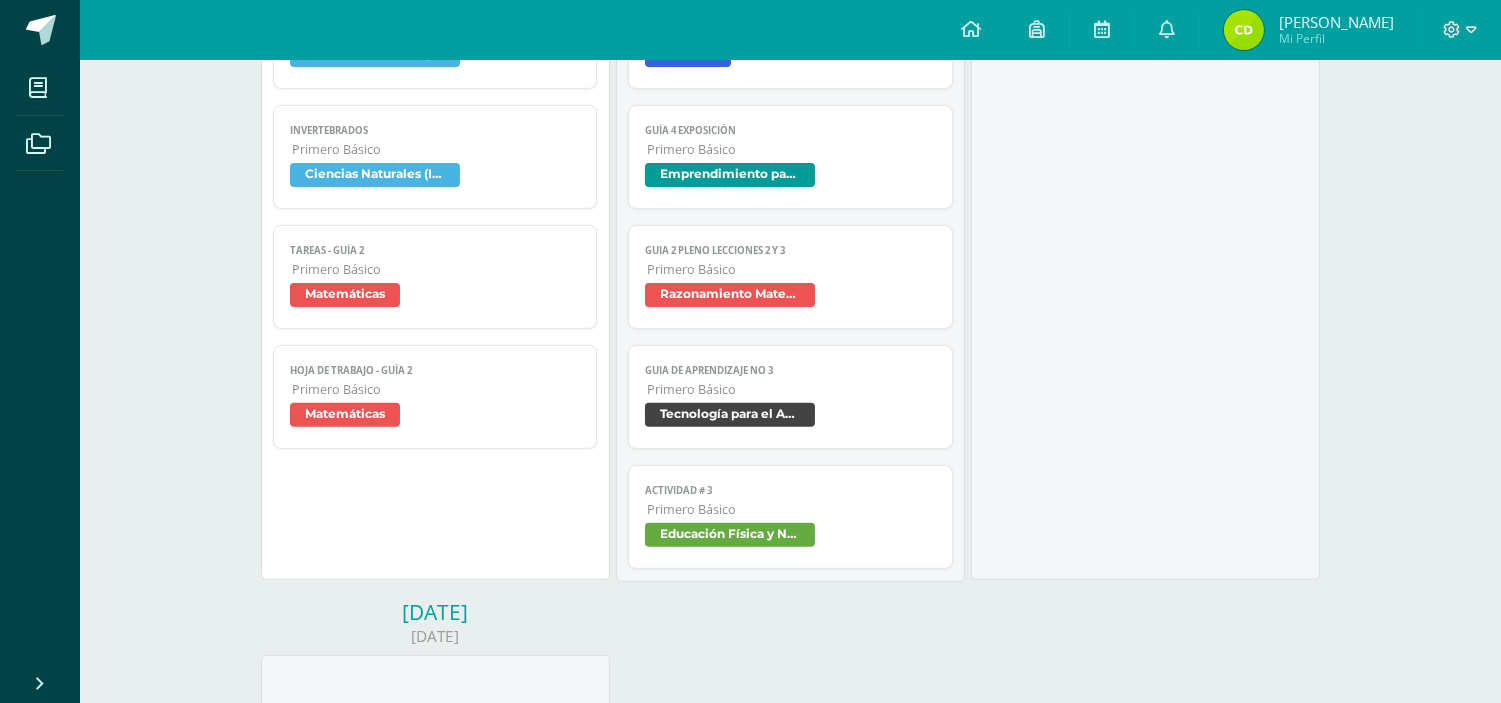 click on "Guía 4 Exposición Primero Básico Emprendimiento para la Productividad" at bounding box center (790, 157) 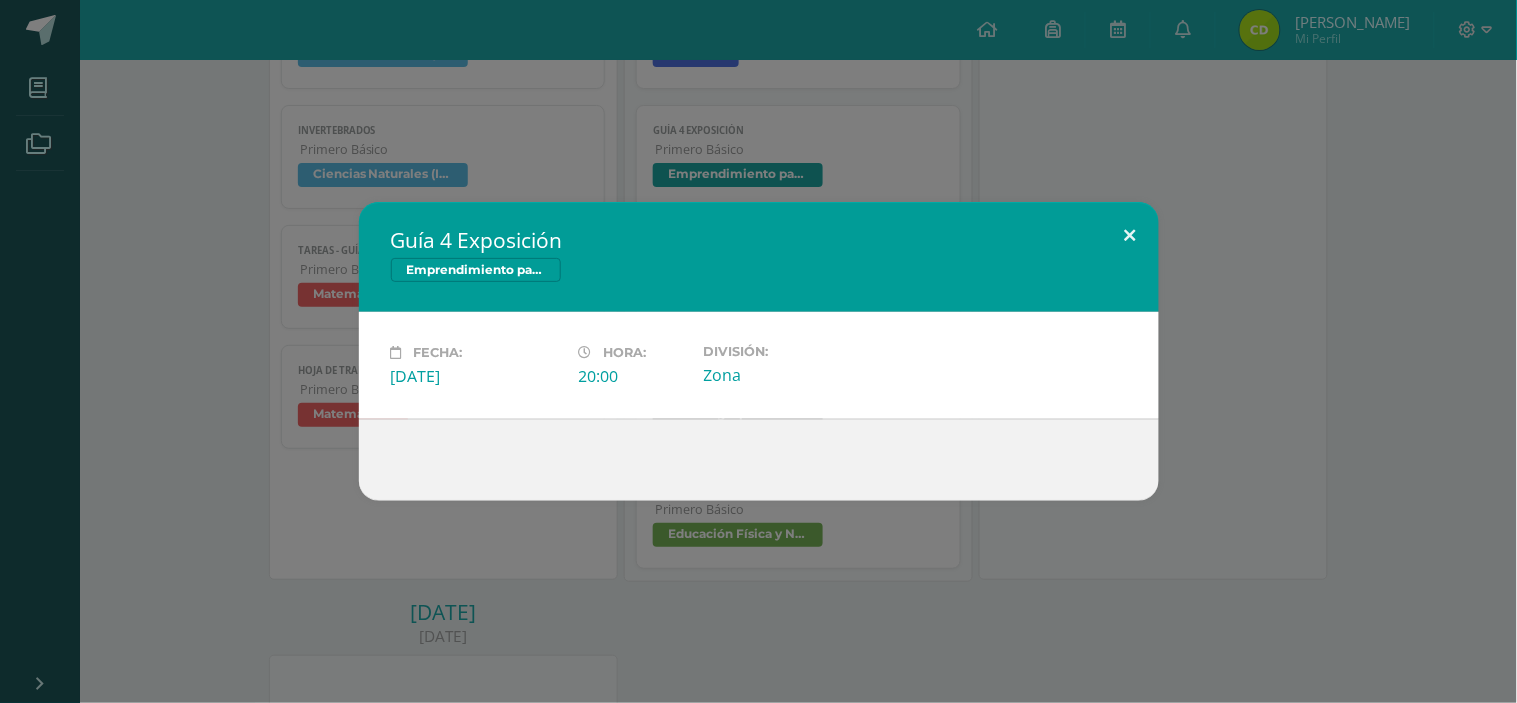 click at bounding box center (1130, 236) 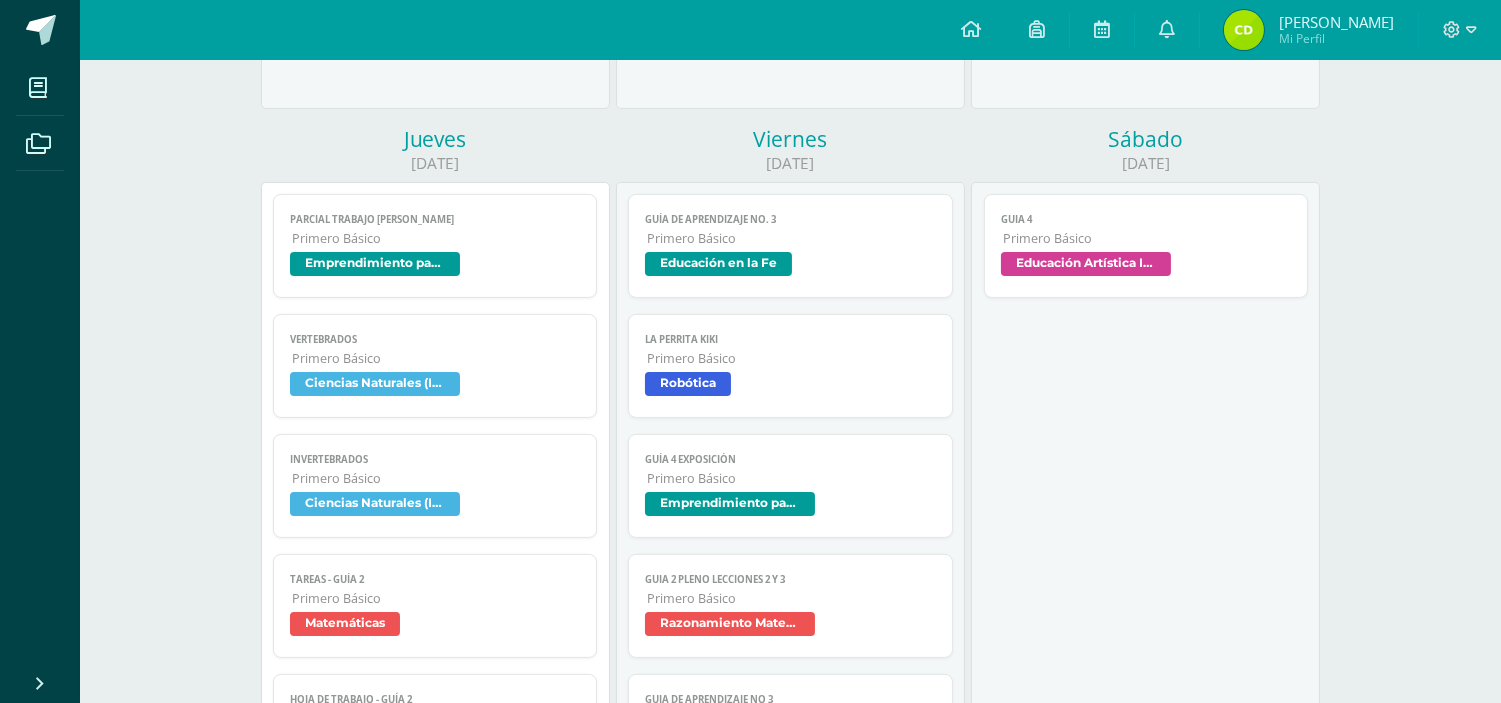 scroll, scrollTop: 1000, scrollLeft: 0, axis: vertical 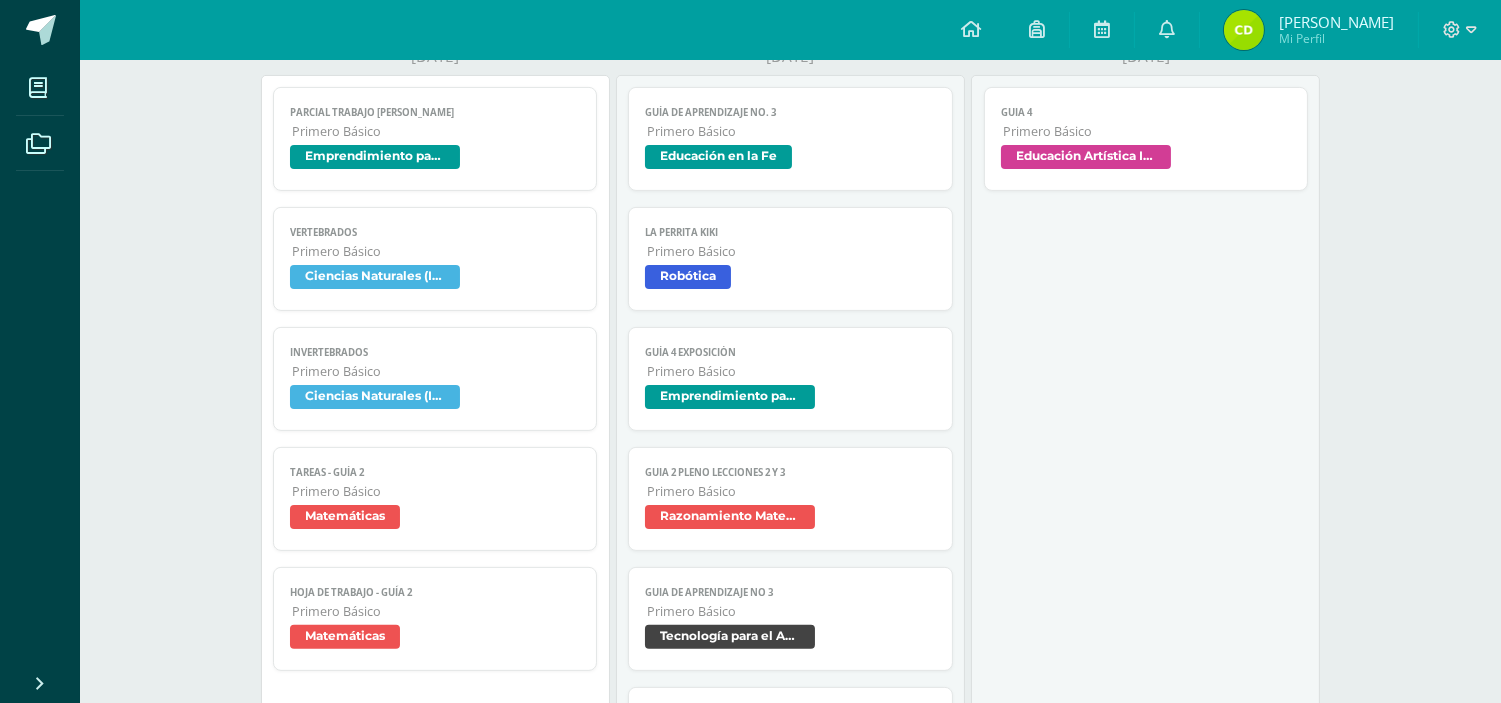 click on "Educación Artística II, Artes Plásticas" at bounding box center (1086, 157) 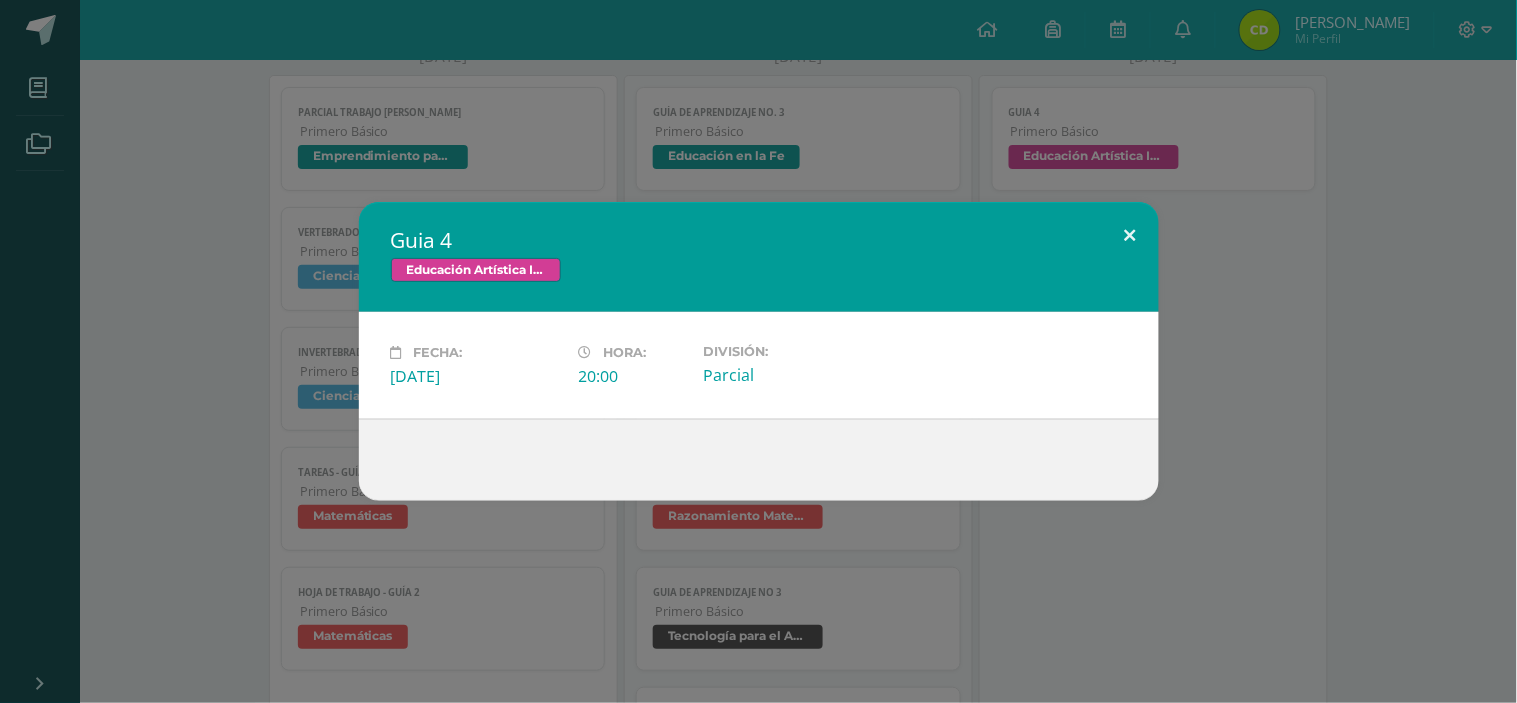 click at bounding box center (1130, 236) 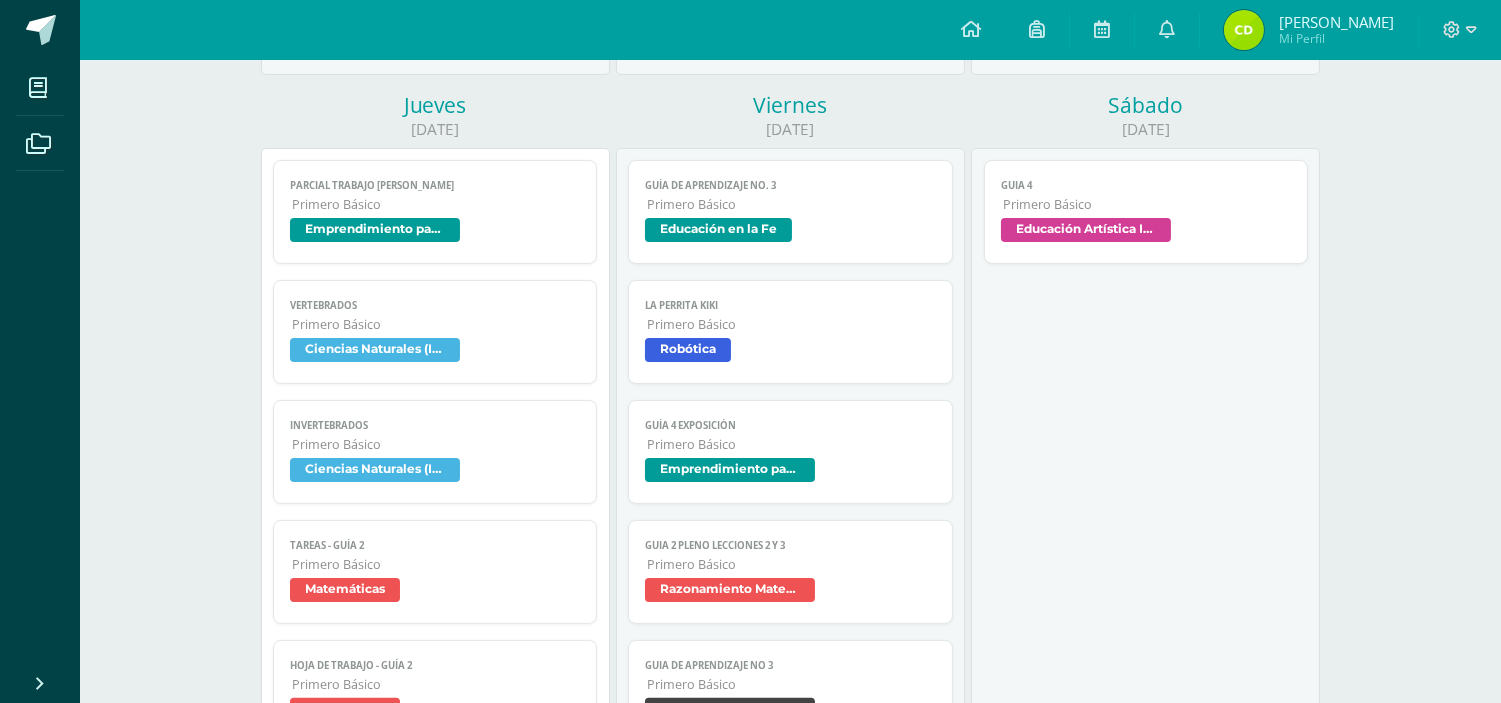scroll, scrollTop: 1000, scrollLeft: 0, axis: vertical 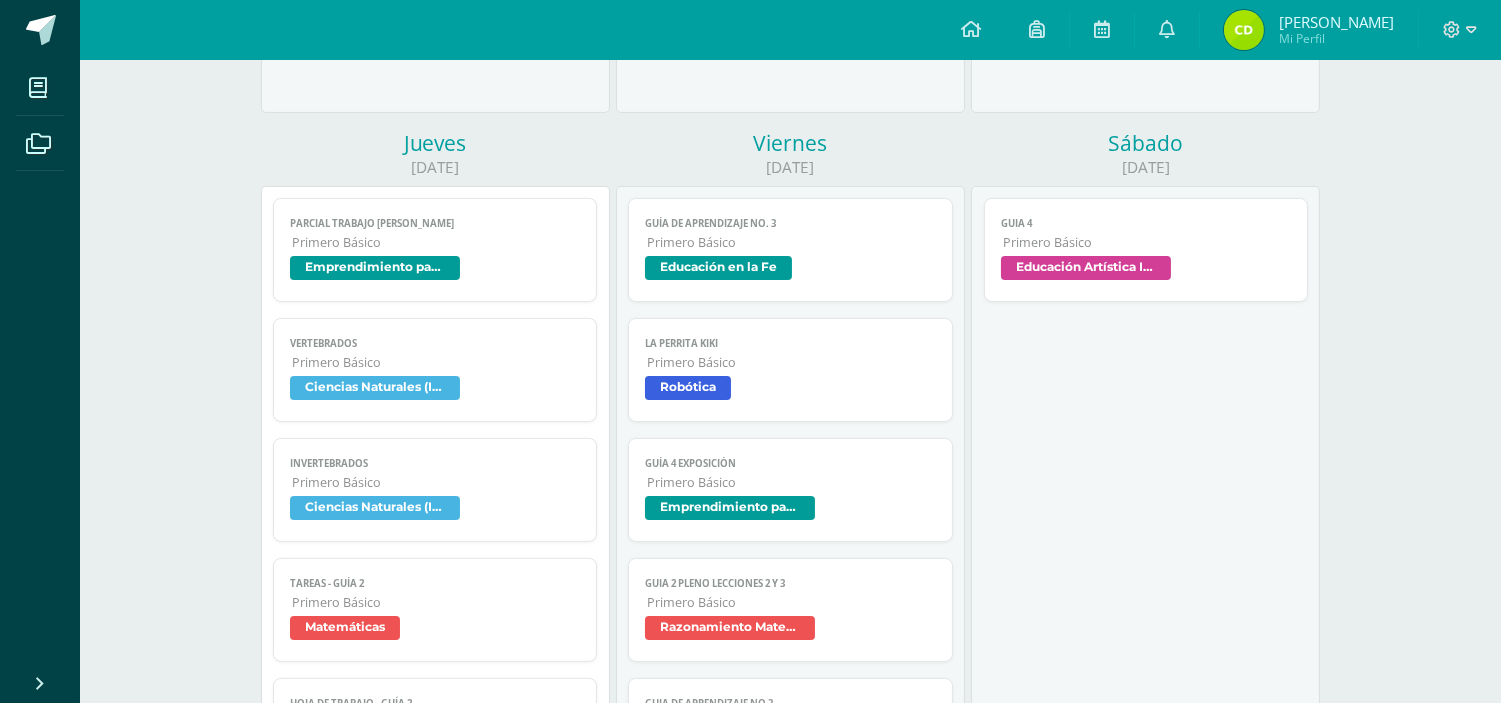 click on "Educación Artística II, Artes Plásticas" at bounding box center [1086, 268] 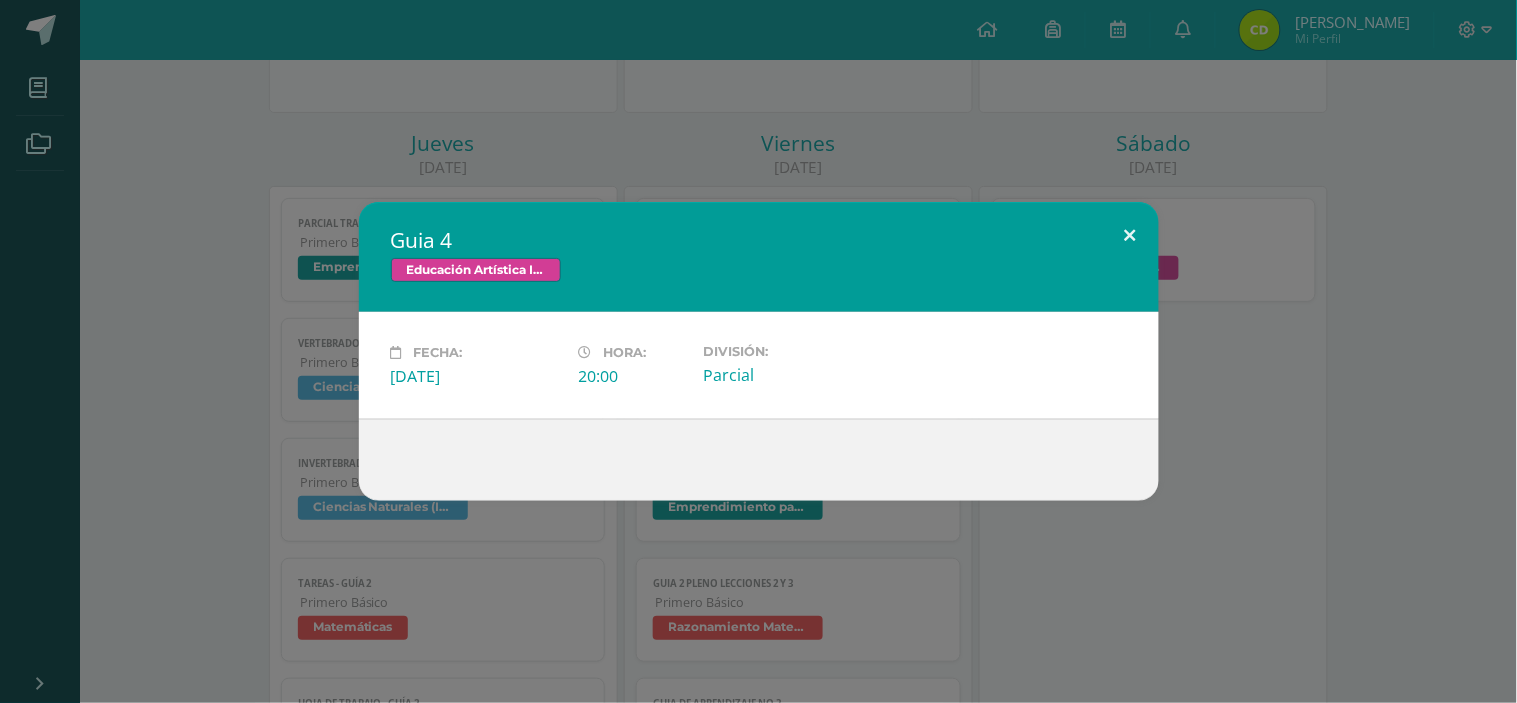 click at bounding box center (1130, 236) 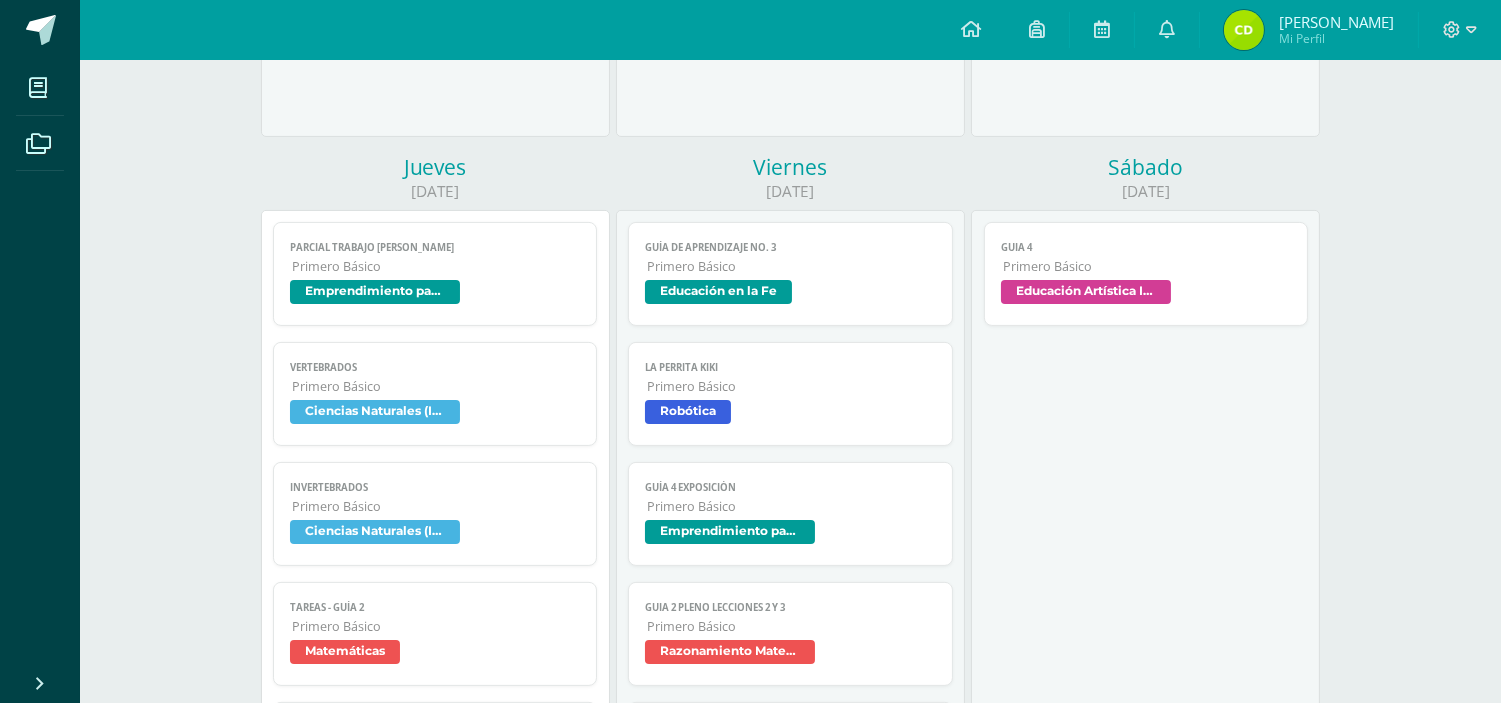 scroll, scrollTop: 1111, scrollLeft: 0, axis: vertical 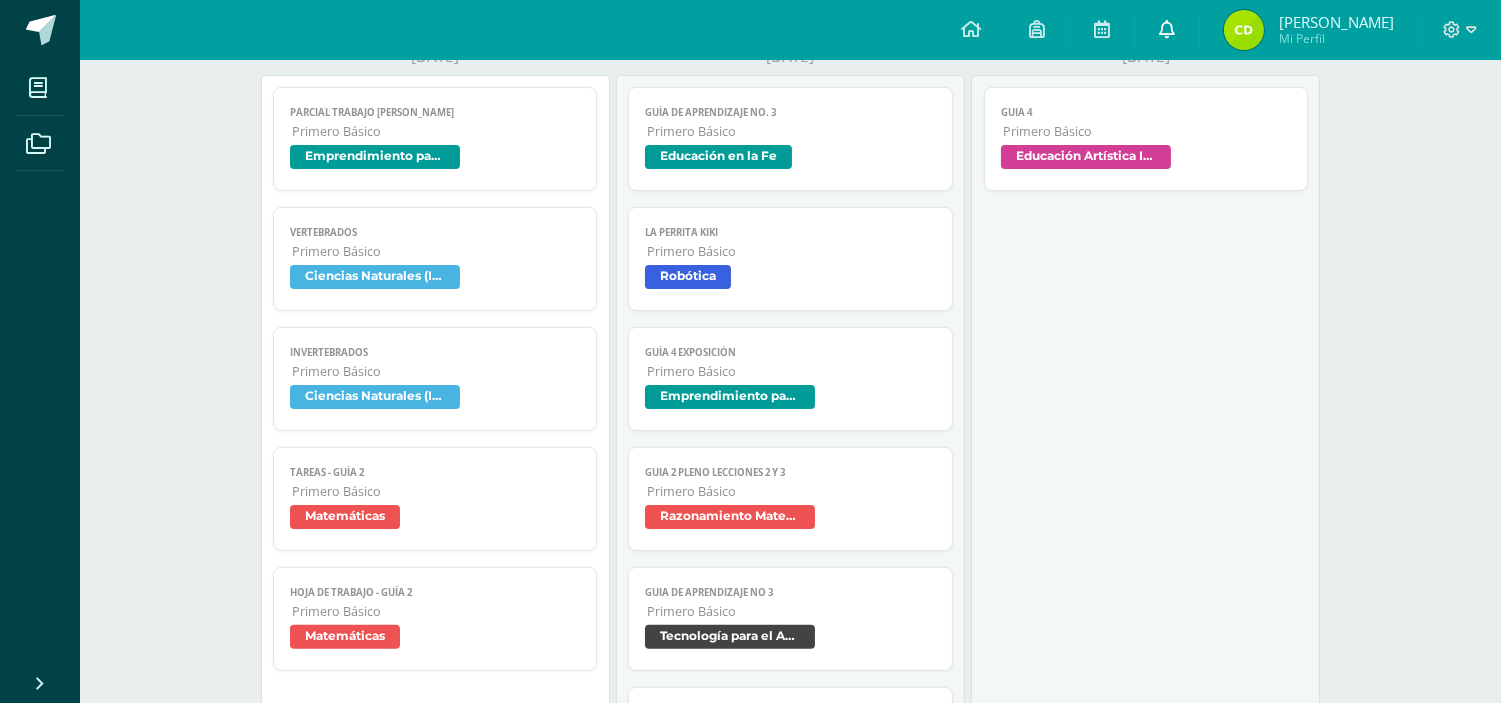 click at bounding box center (1167, 29) 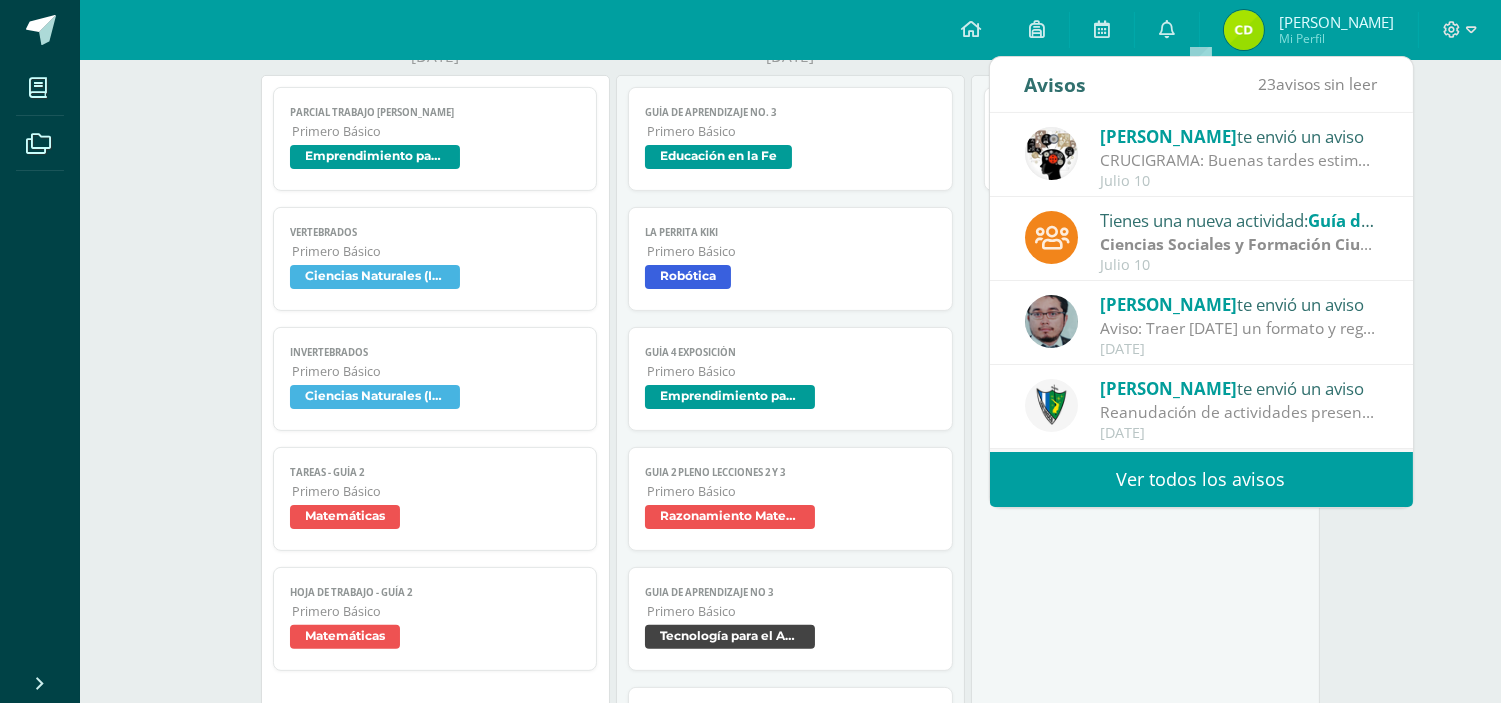 click on "Ver todos los avisos" at bounding box center (1201, 479) 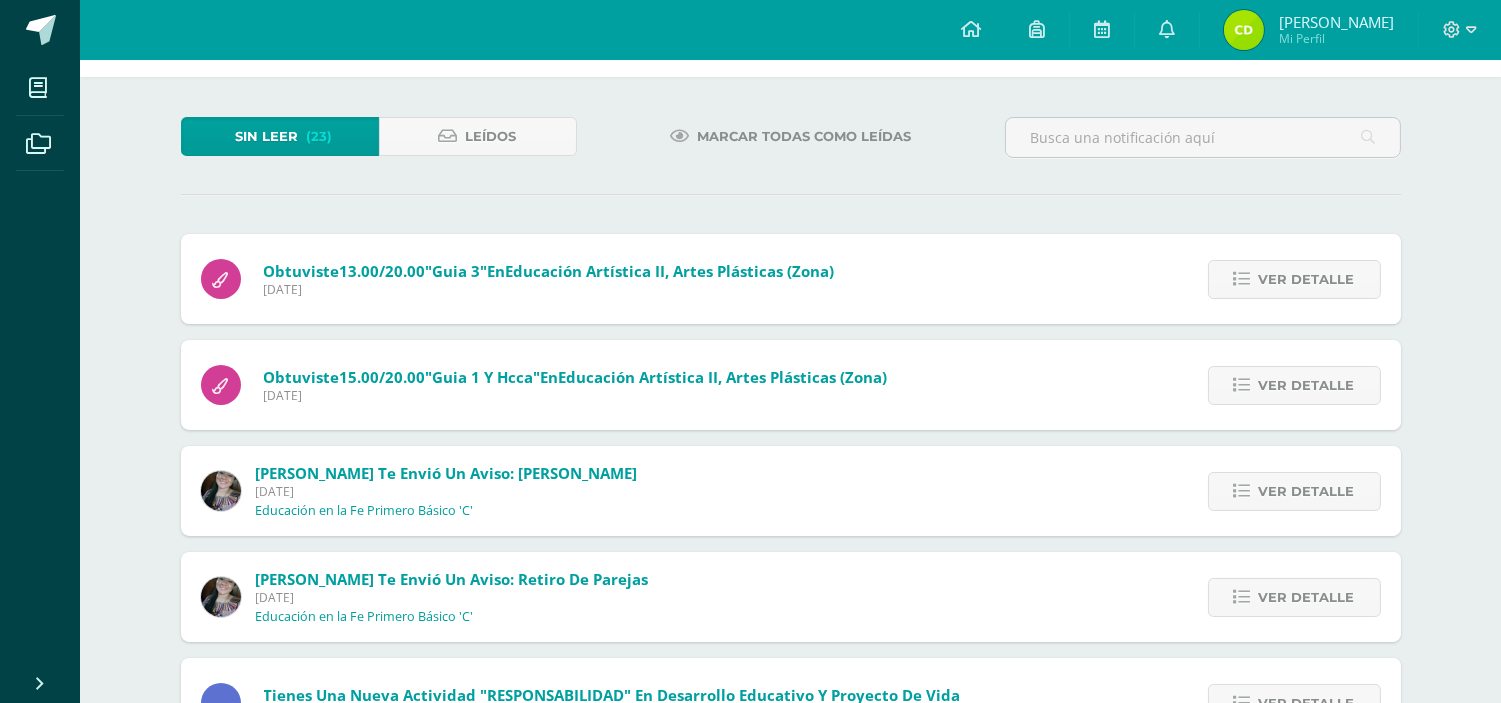 scroll, scrollTop: 111, scrollLeft: 0, axis: vertical 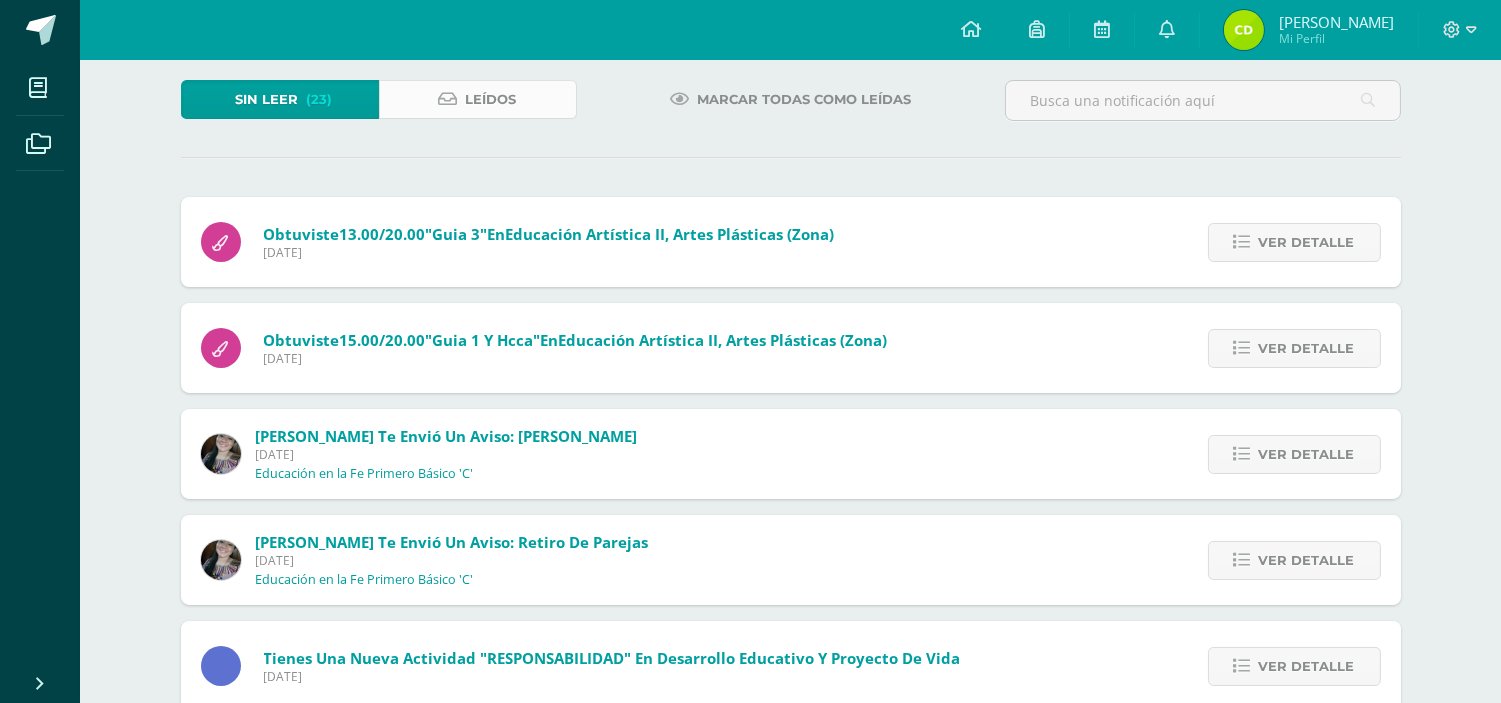 click on "Leídos" at bounding box center (491, 99) 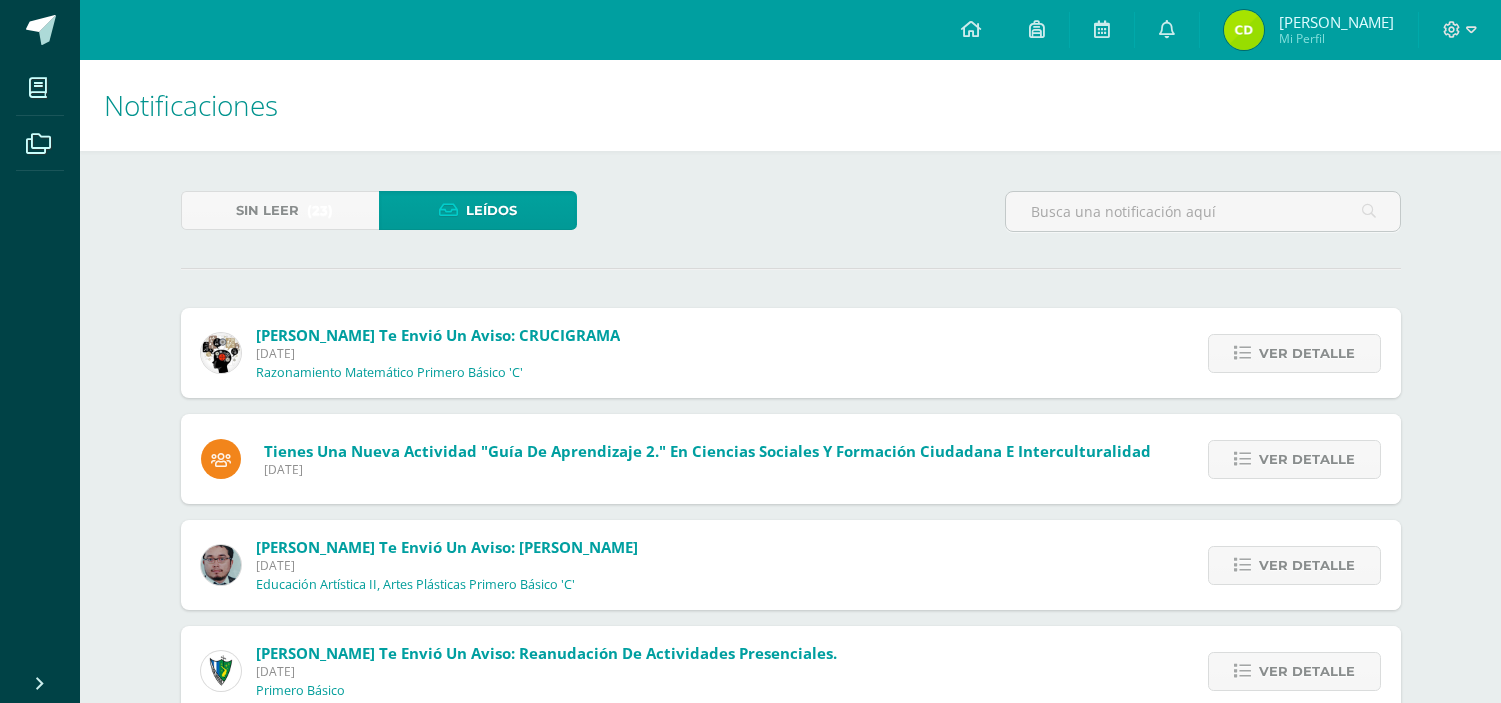 scroll, scrollTop: 0, scrollLeft: 0, axis: both 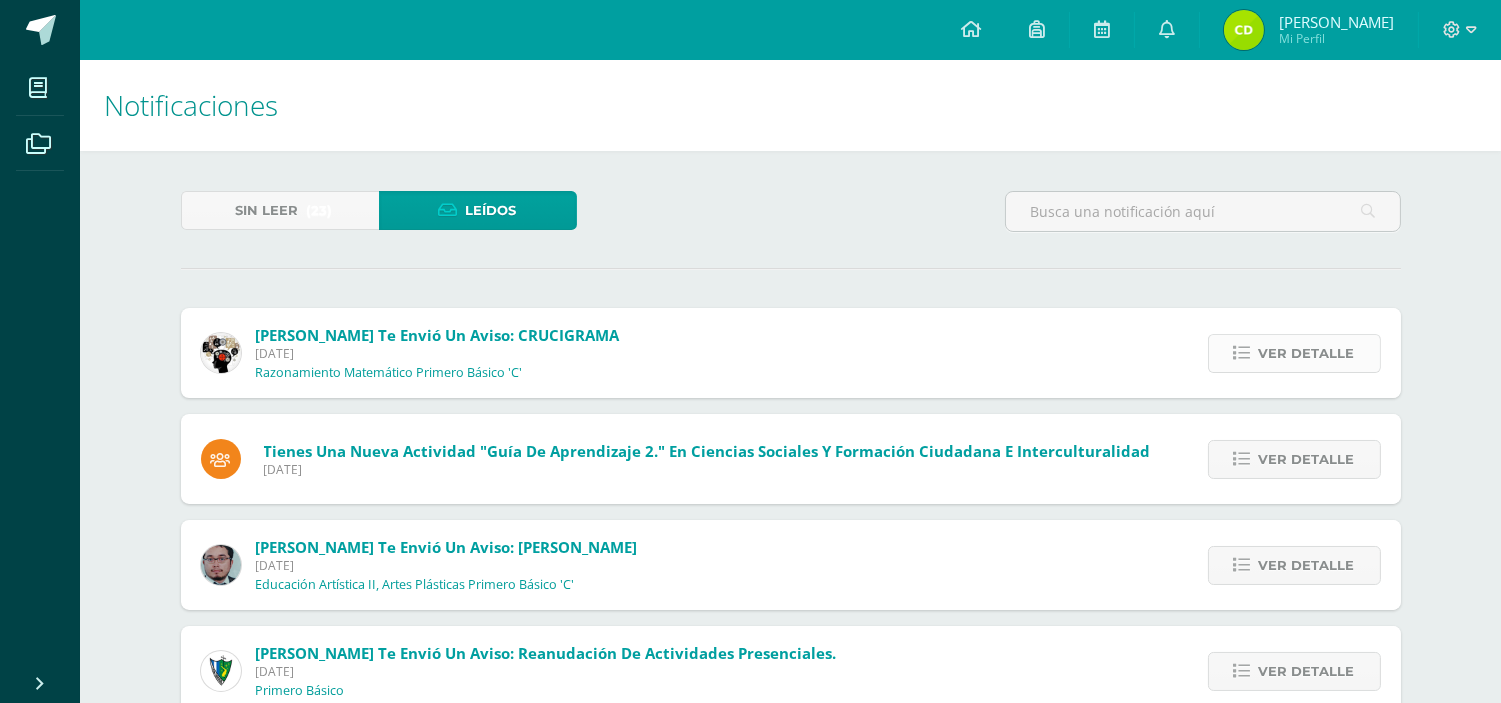 click on "Ver detalle" at bounding box center [1294, 353] 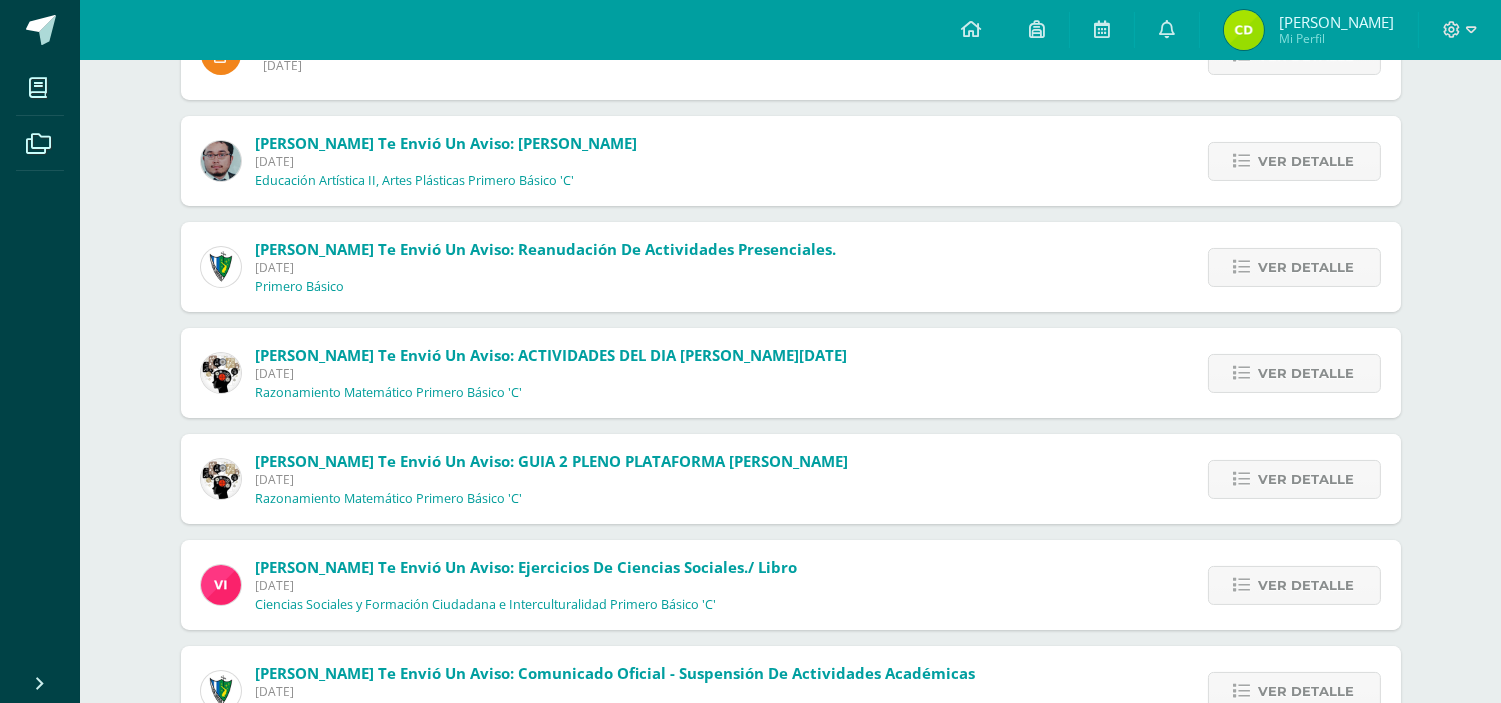 scroll, scrollTop: 555, scrollLeft: 0, axis: vertical 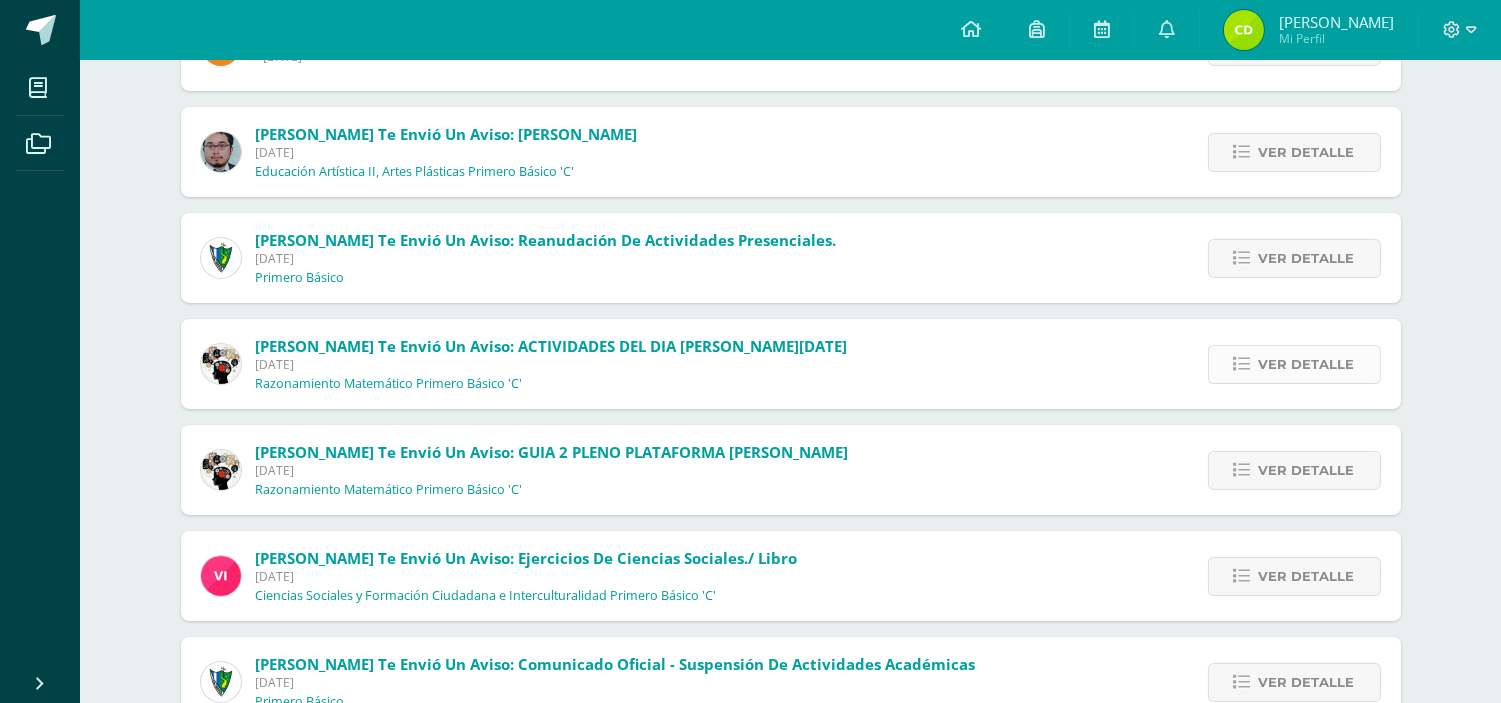 click on "Ver detalle" at bounding box center (1307, 364) 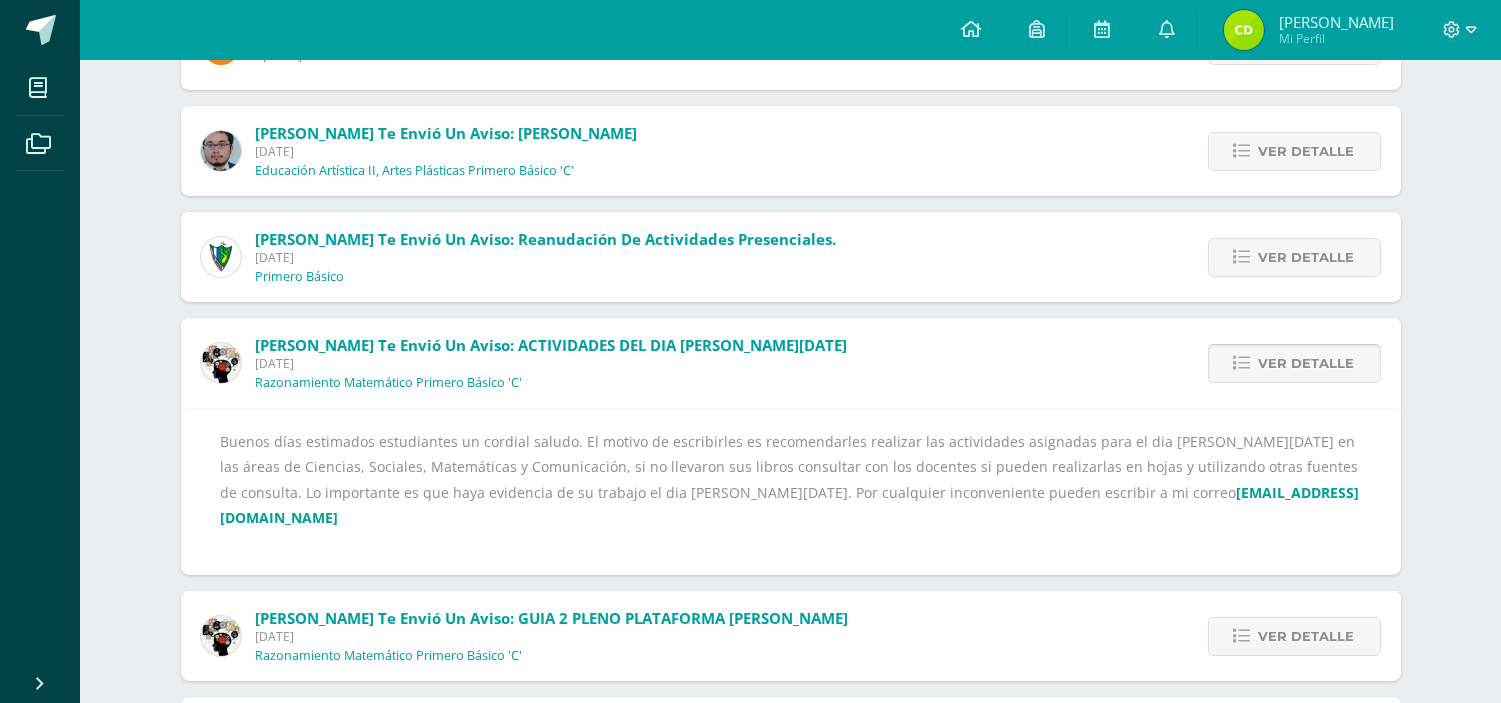 scroll, scrollTop: 636, scrollLeft: 0, axis: vertical 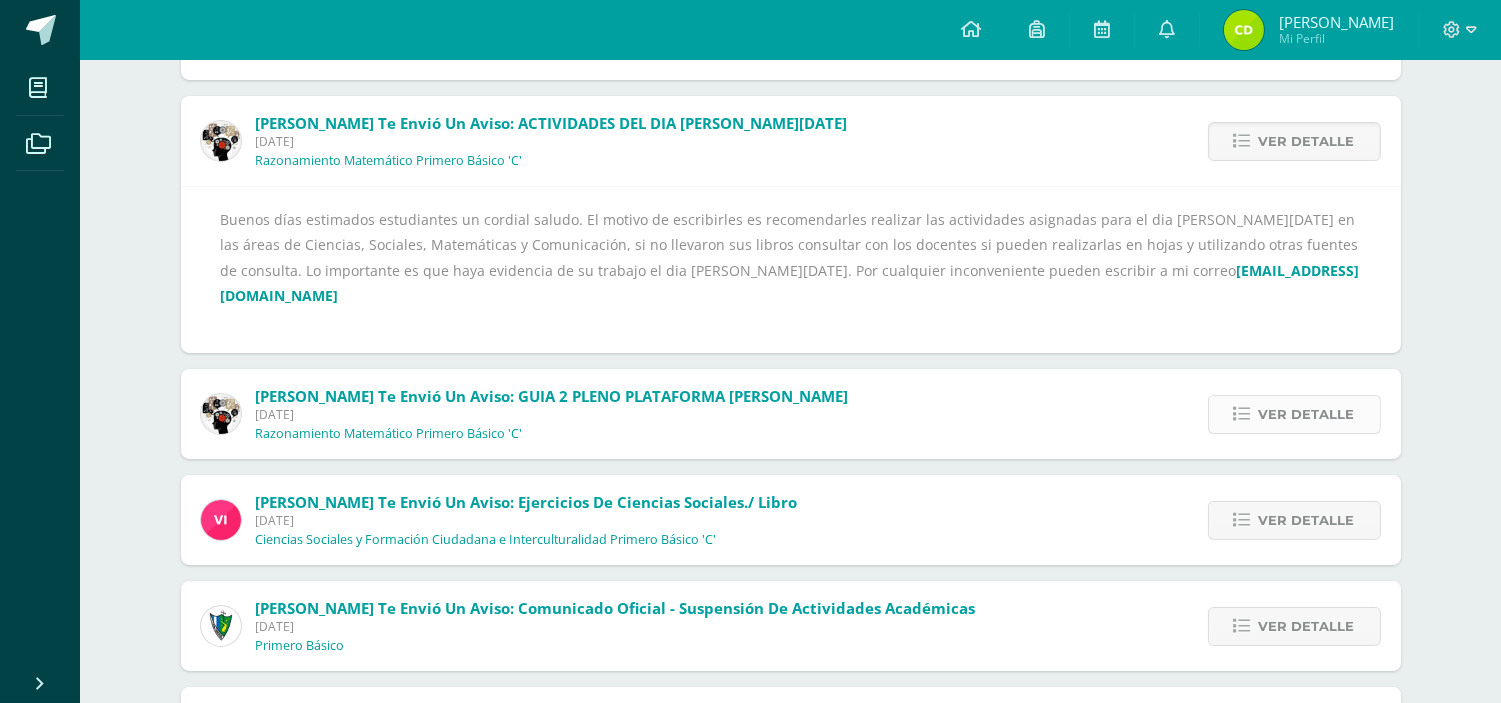 click on "Ver detalle" at bounding box center (1307, 414) 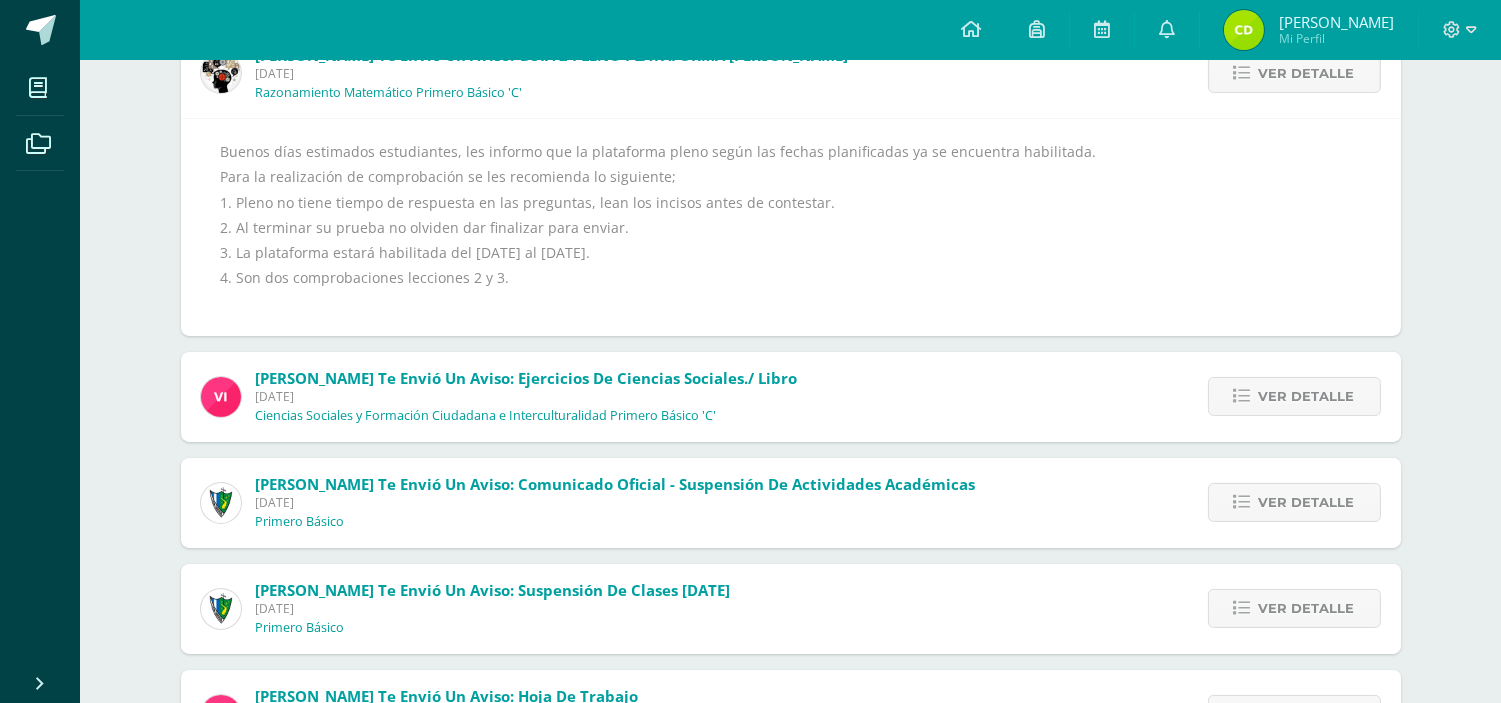 scroll, scrollTop: 858, scrollLeft: 0, axis: vertical 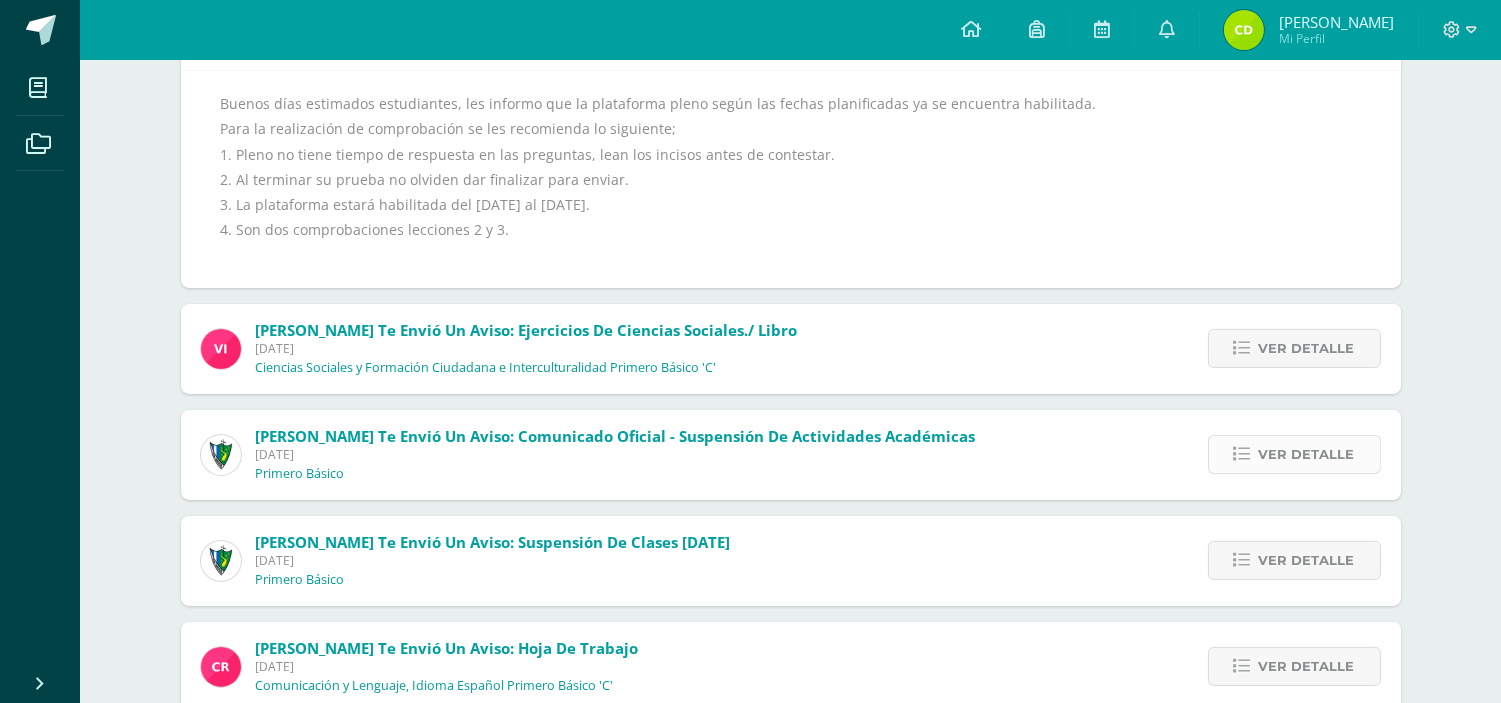 click on "Ver detalle" at bounding box center (1307, 454) 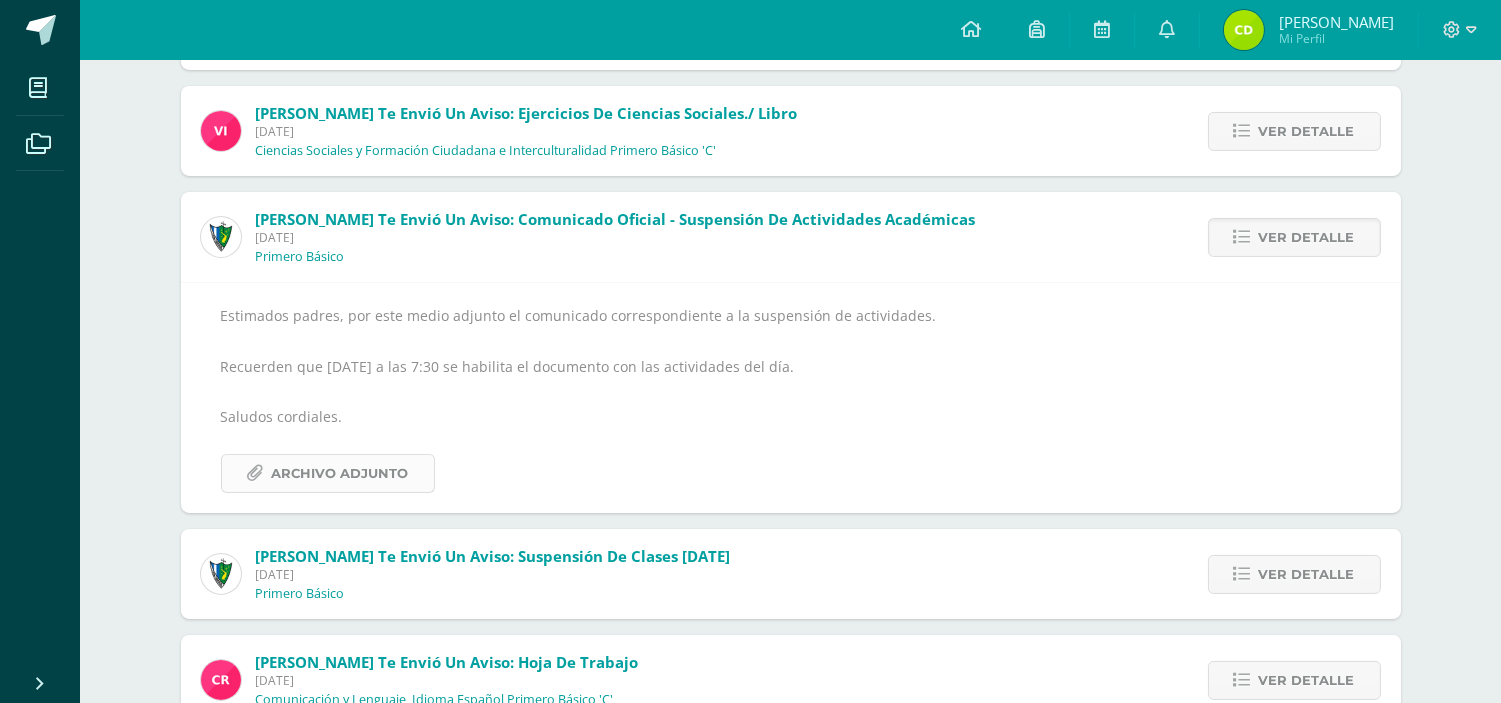 click on "Archivo Adjunto" at bounding box center (340, 473) 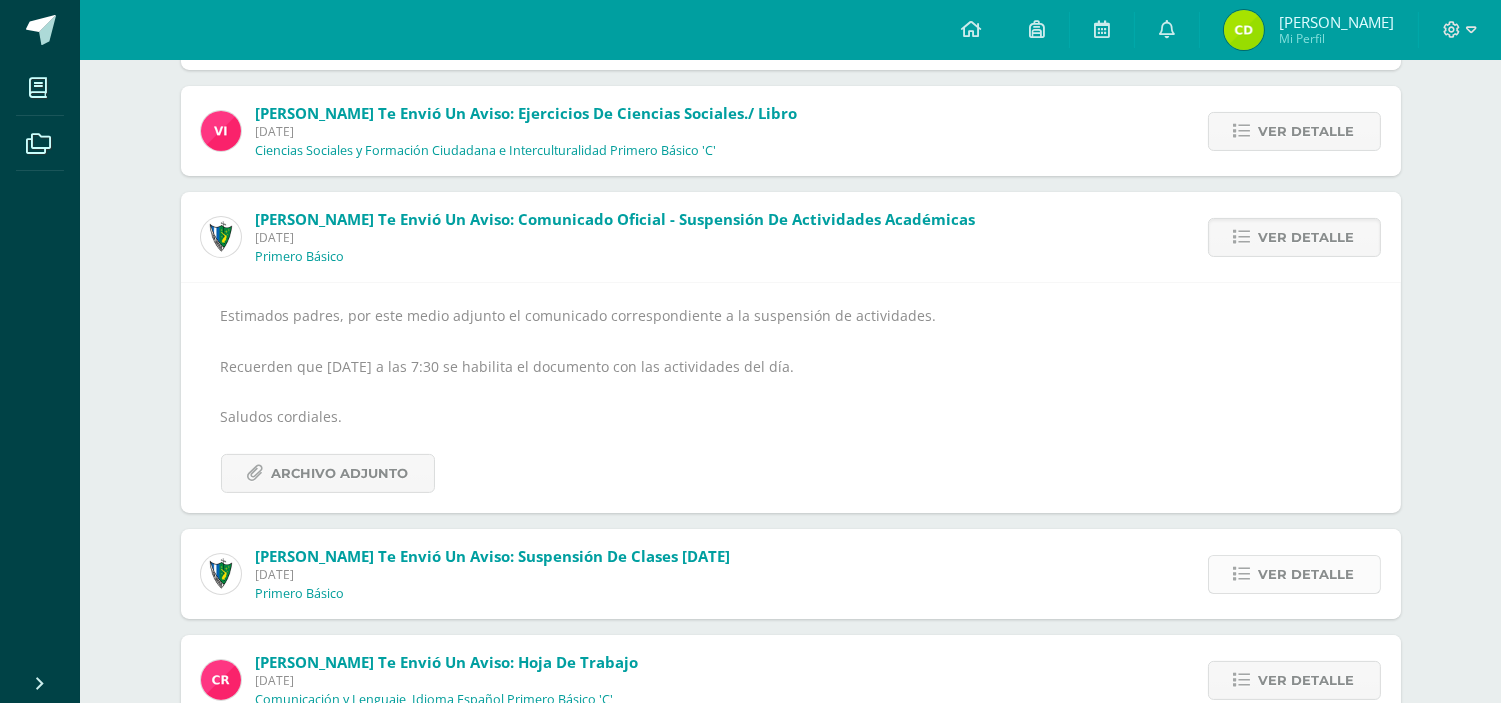 click on "Ver detalle" at bounding box center [1307, 574] 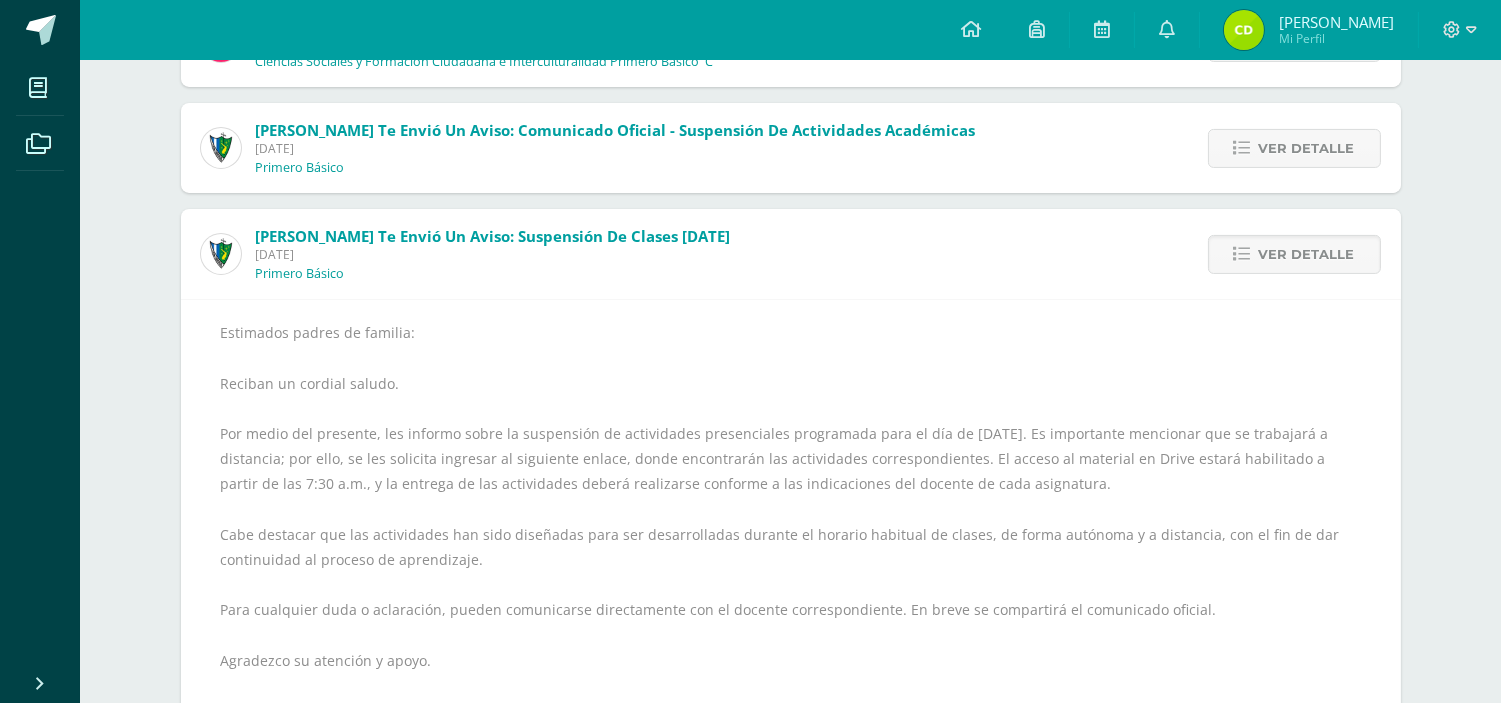 scroll, scrollTop: 1081, scrollLeft: 0, axis: vertical 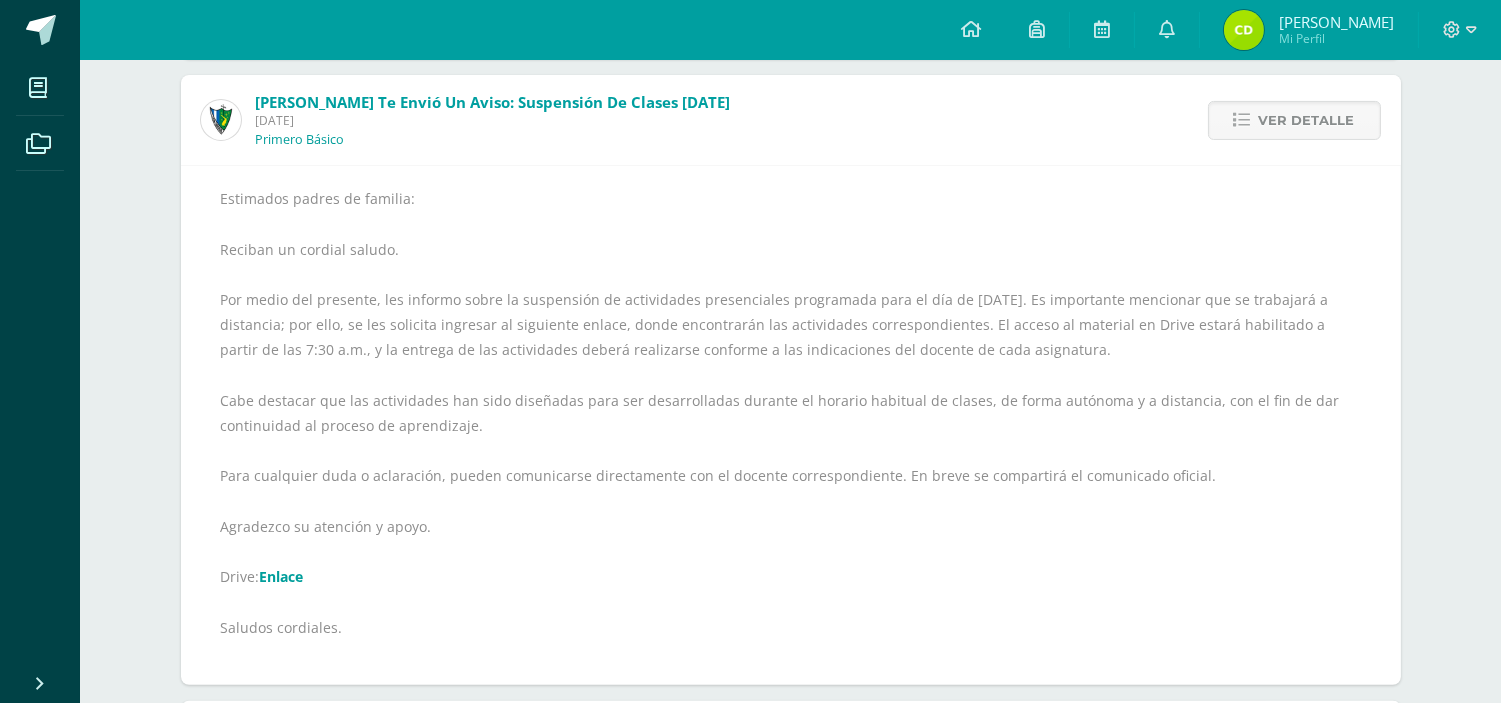 click on "Enlace" at bounding box center [282, 576] 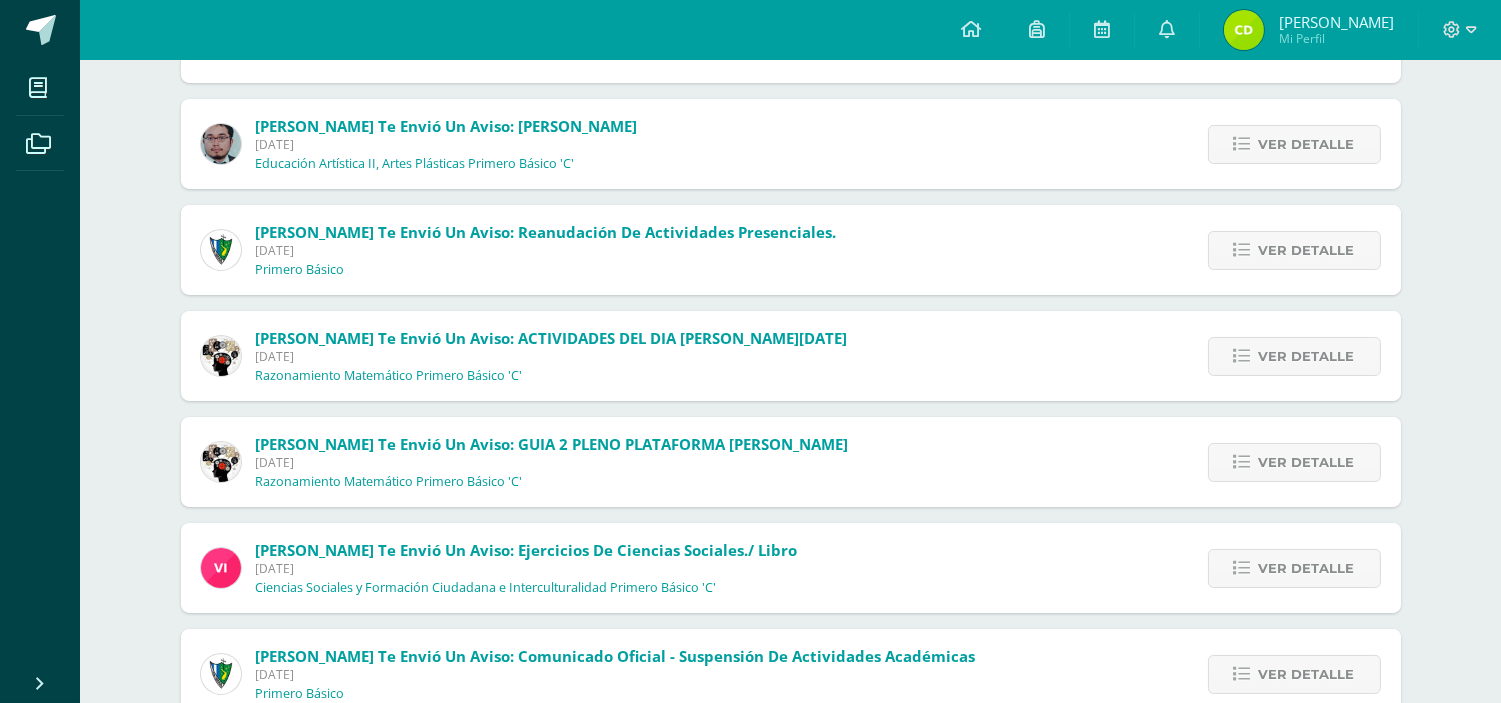 scroll, scrollTop: 81, scrollLeft: 0, axis: vertical 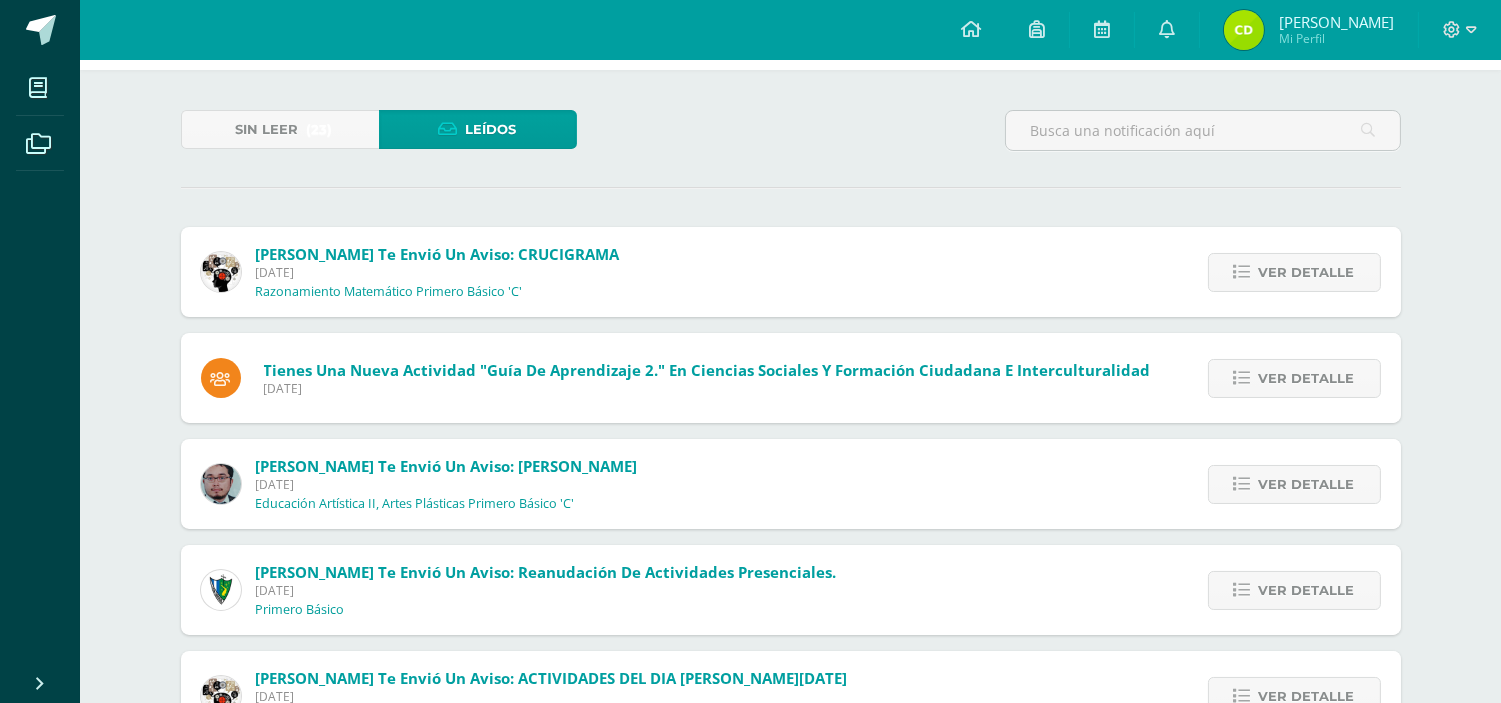 click on "Ver detalle" at bounding box center (1289, 272) 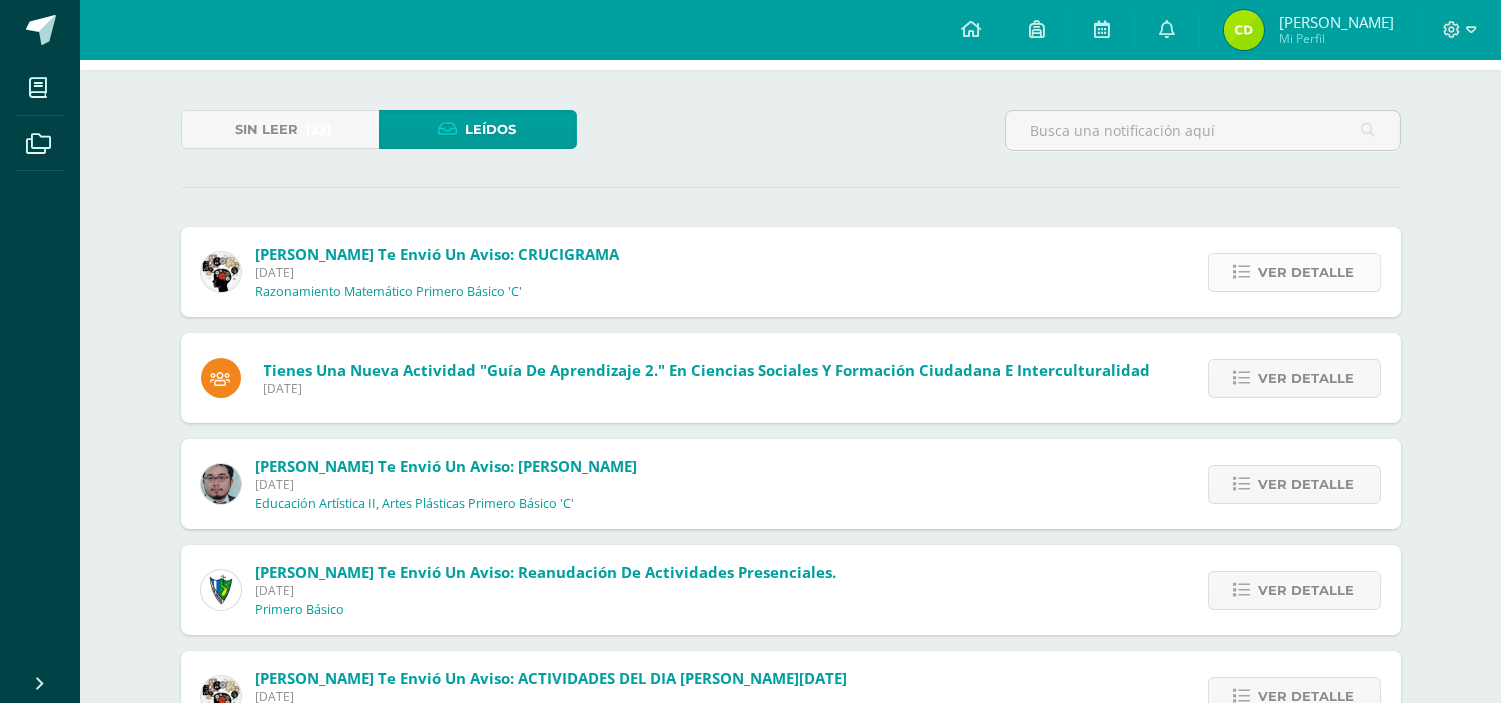 click at bounding box center [1242, 272] 